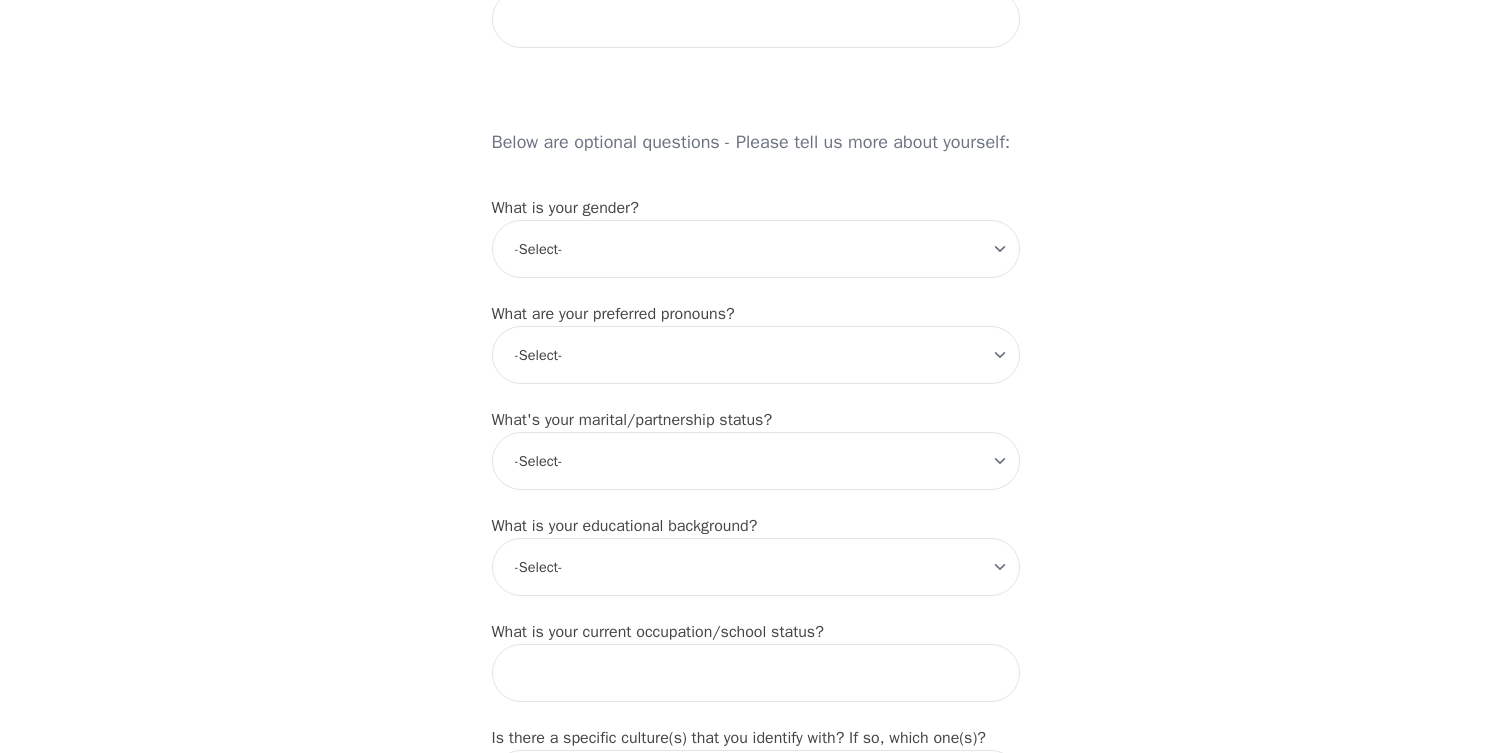 scroll, scrollTop: 1516, scrollLeft: 0, axis: vertical 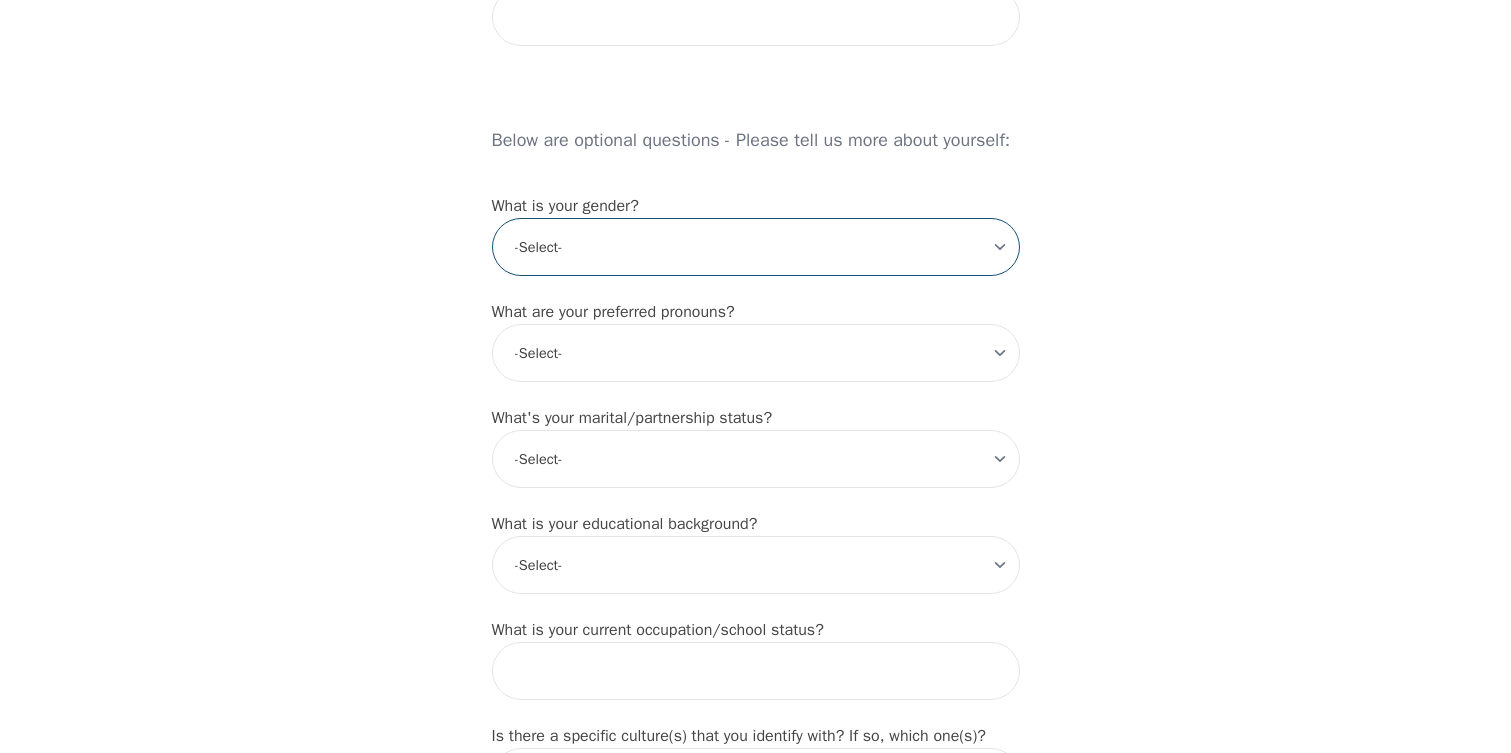 click on "-Select- [DEMOGRAPHIC_DATA] [DEMOGRAPHIC_DATA] [DEMOGRAPHIC_DATA] [DEMOGRAPHIC_DATA] [DEMOGRAPHIC_DATA] prefer_not_to_say" at bounding box center (756, 247) 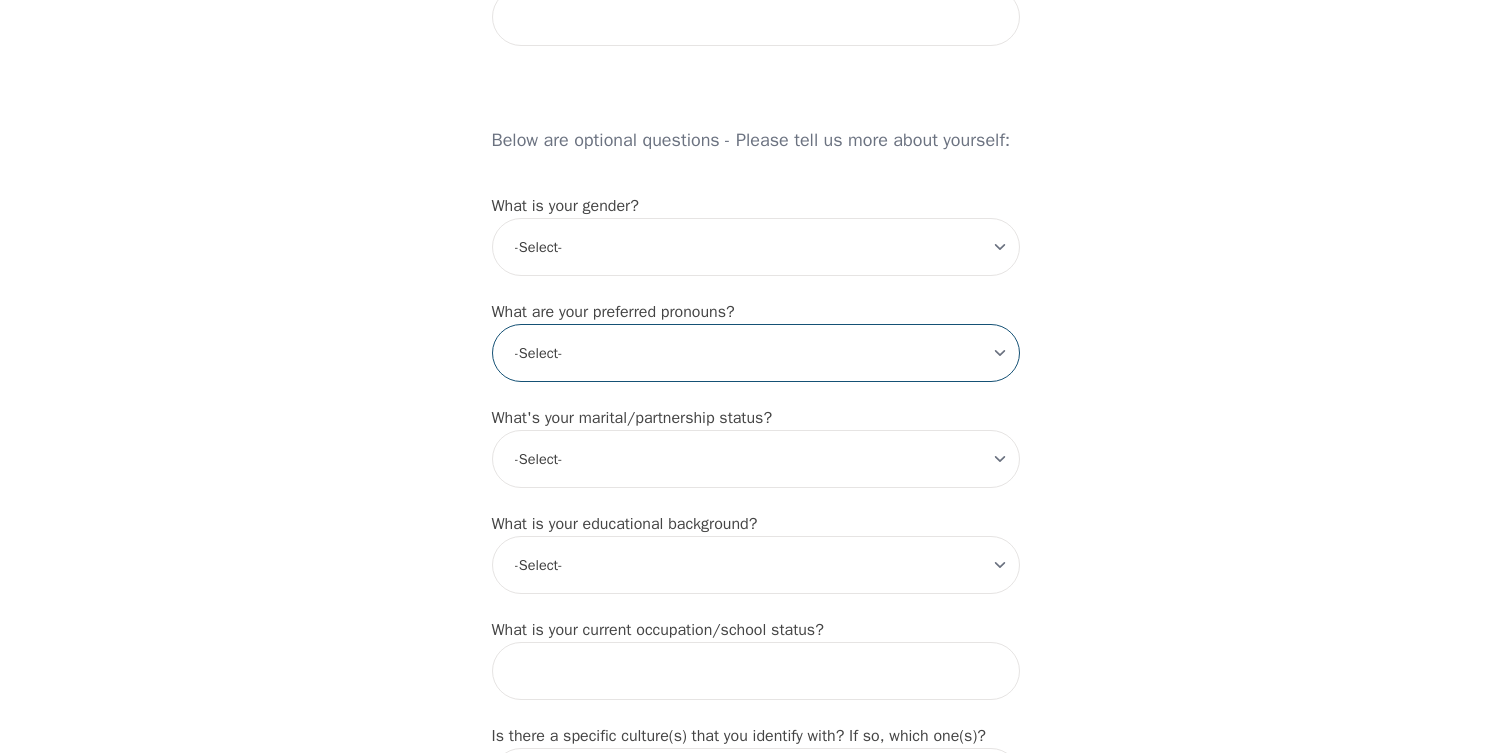 click on "-Select- he/him she/her they/them ze/zir xe/xem ey/em ve/ver tey/ter e/e per/per prefer_not_to_say" at bounding box center [756, 353] 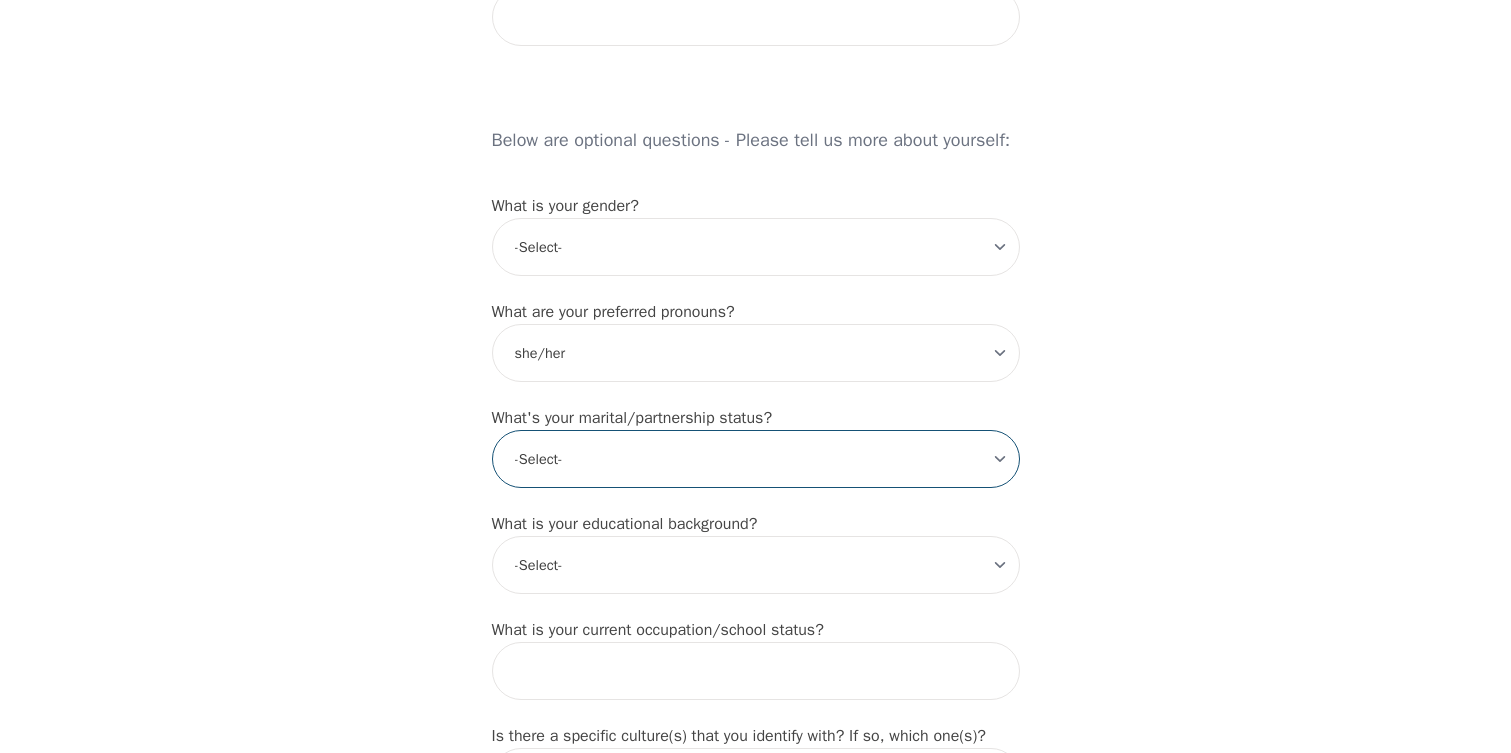 click on "-Select- Single Partnered Married Common Law Widowed Separated Divorced" at bounding box center [756, 459] 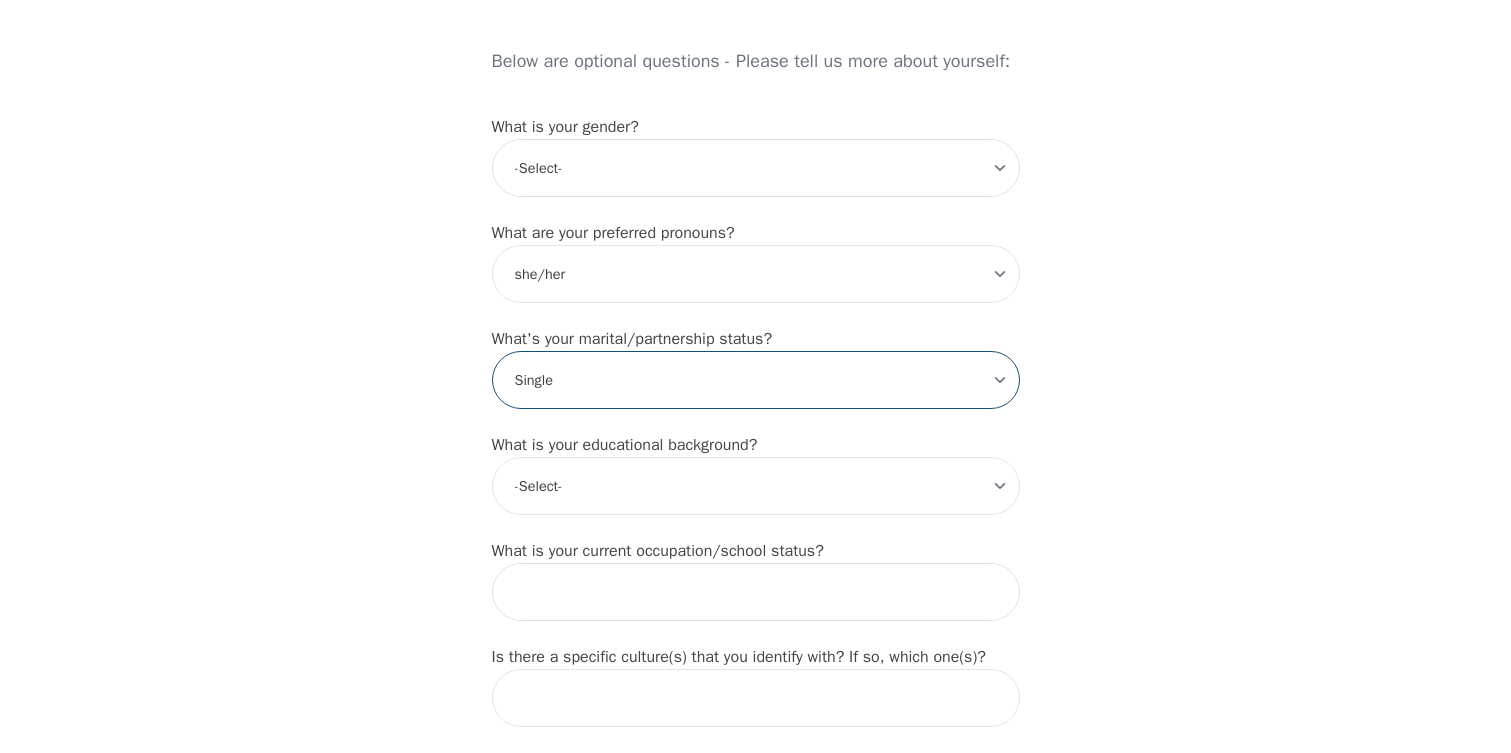 scroll, scrollTop: 1648, scrollLeft: 0, axis: vertical 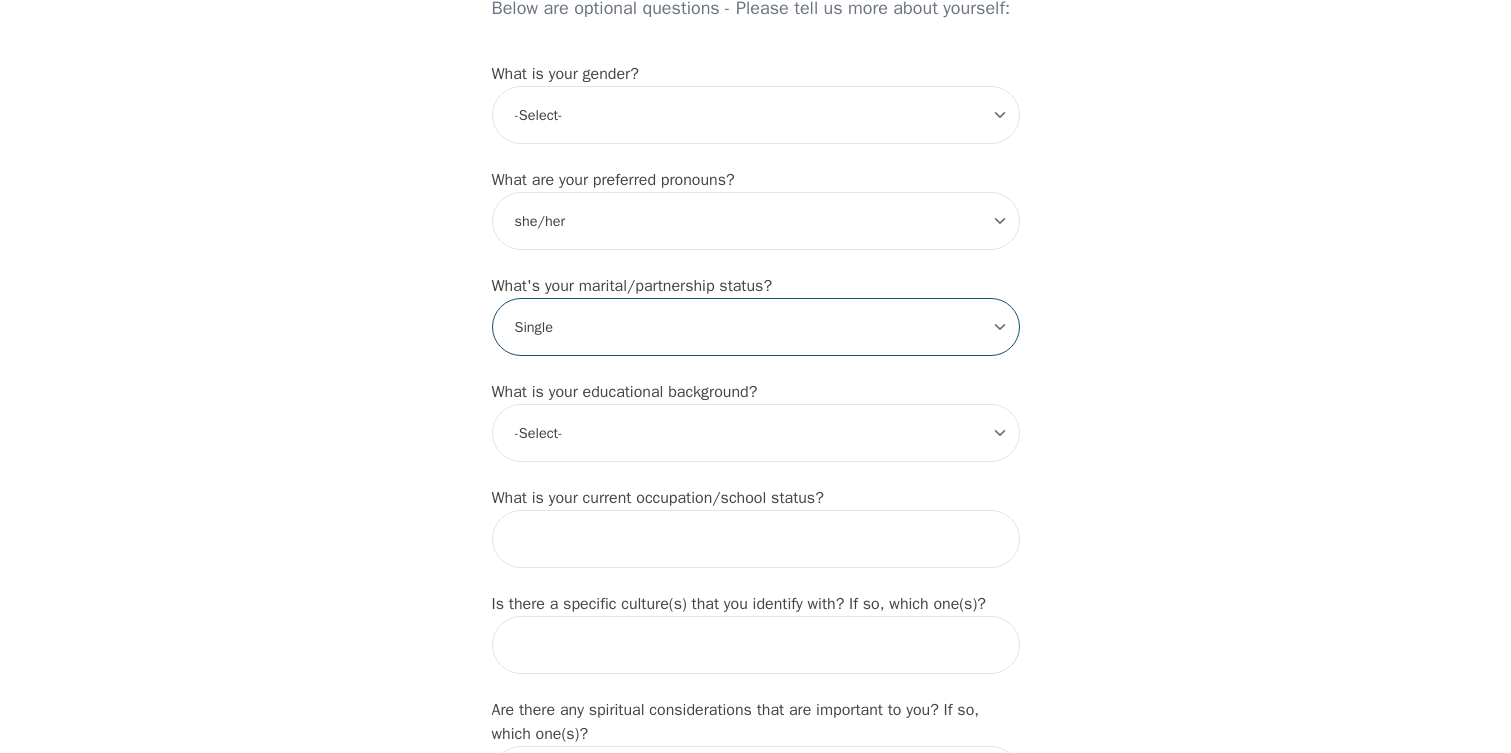 click on "-Select- Single Partnered Married Common Law Widowed Separated Divorced" at bounding box center (756, 327) 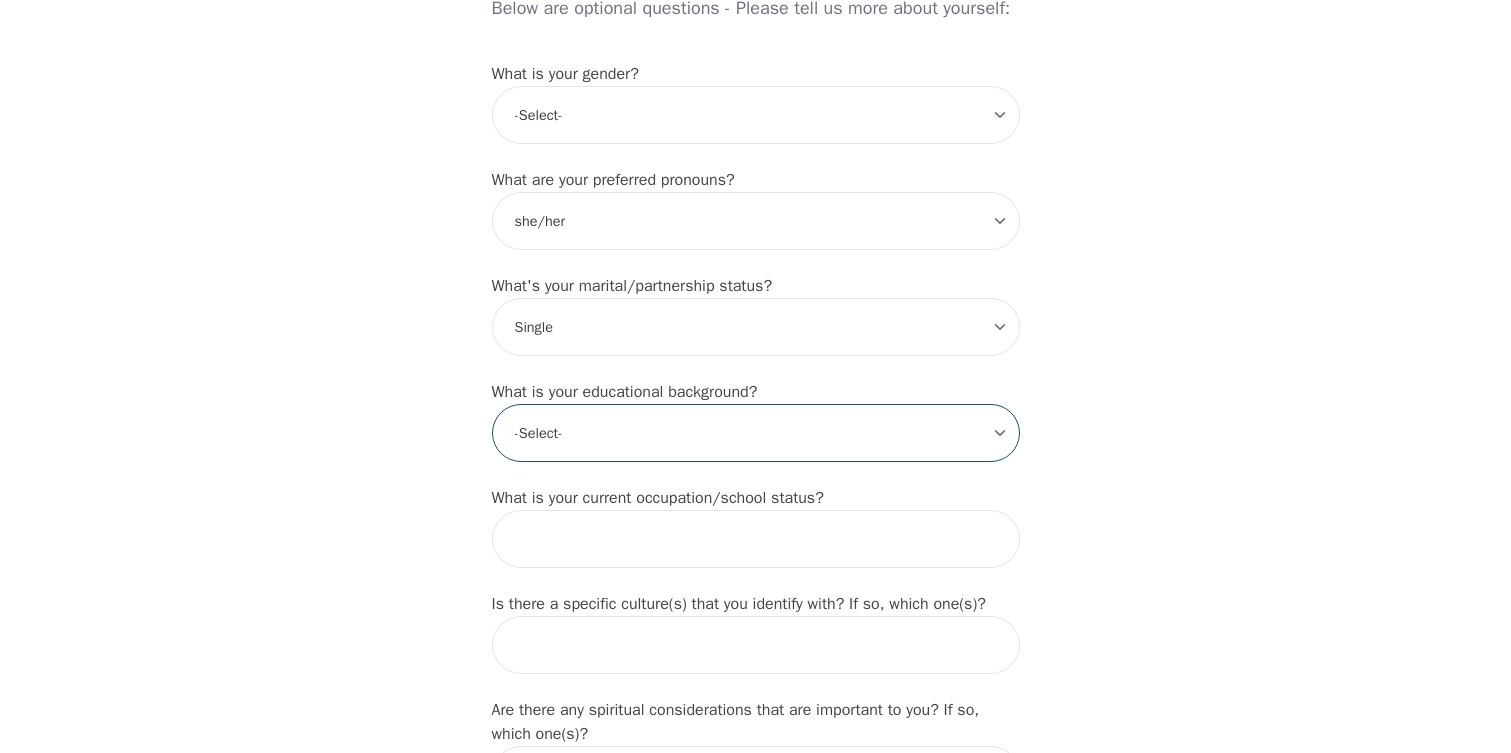 click on "-Select- Less than high school High school Associate degree Bachelor degree Master's degree Professional degree Doctorial degree" at bounding box center [756, 433] 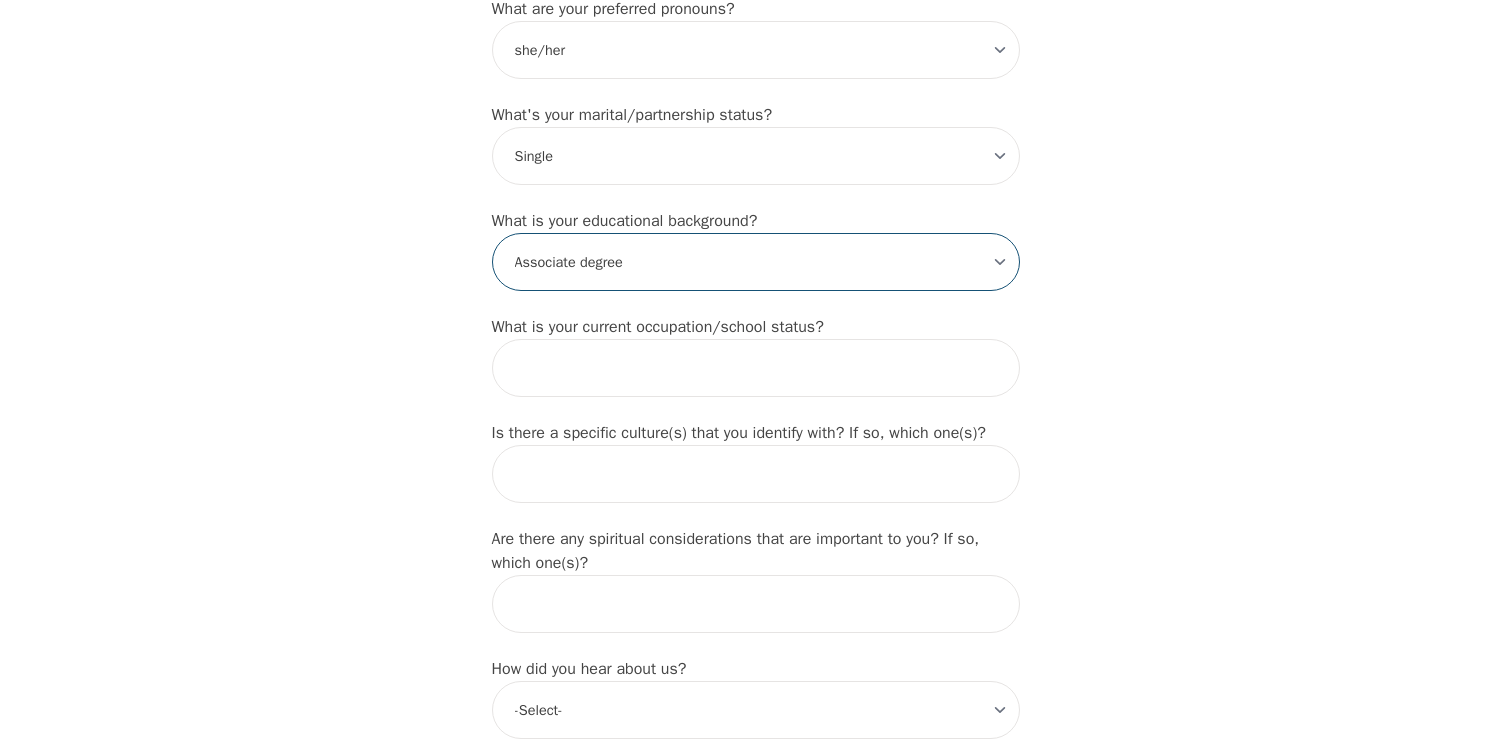 scroll, scrollTop: 1825, scrollLeft: 0, axis: vertical 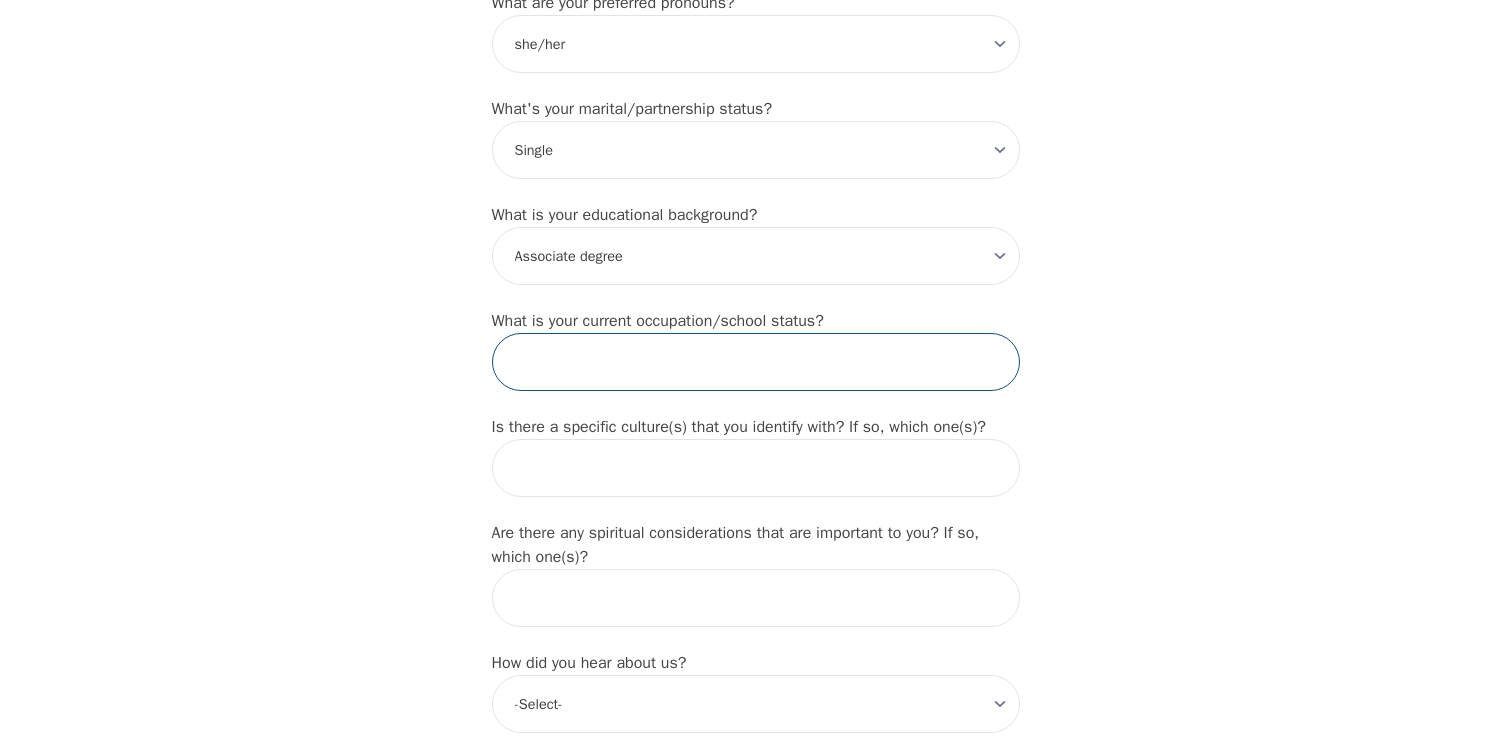click at bounding box center [756, 362] 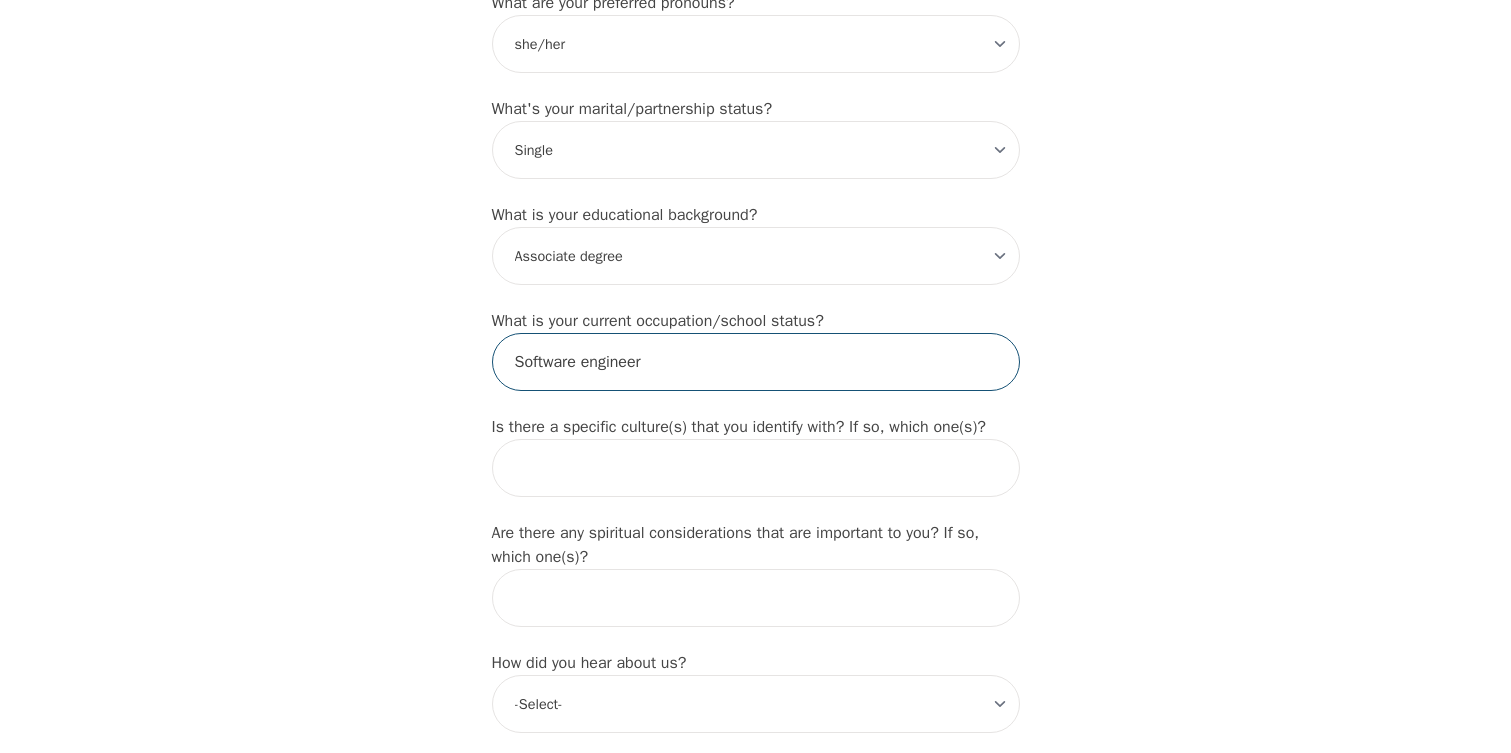 type on "Software engineer" 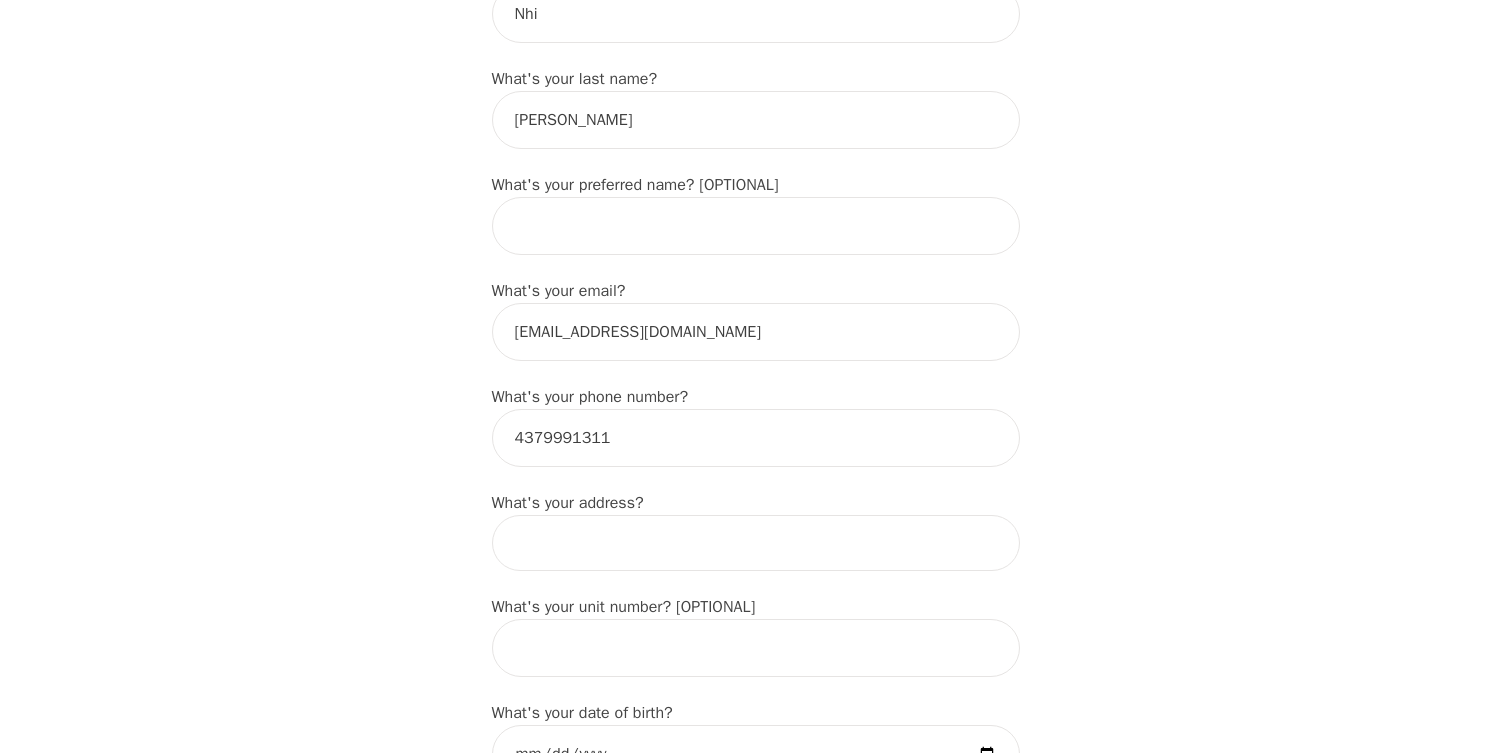 scroll, scrollTop: 358, scrollLeft: 0, axis: vertical 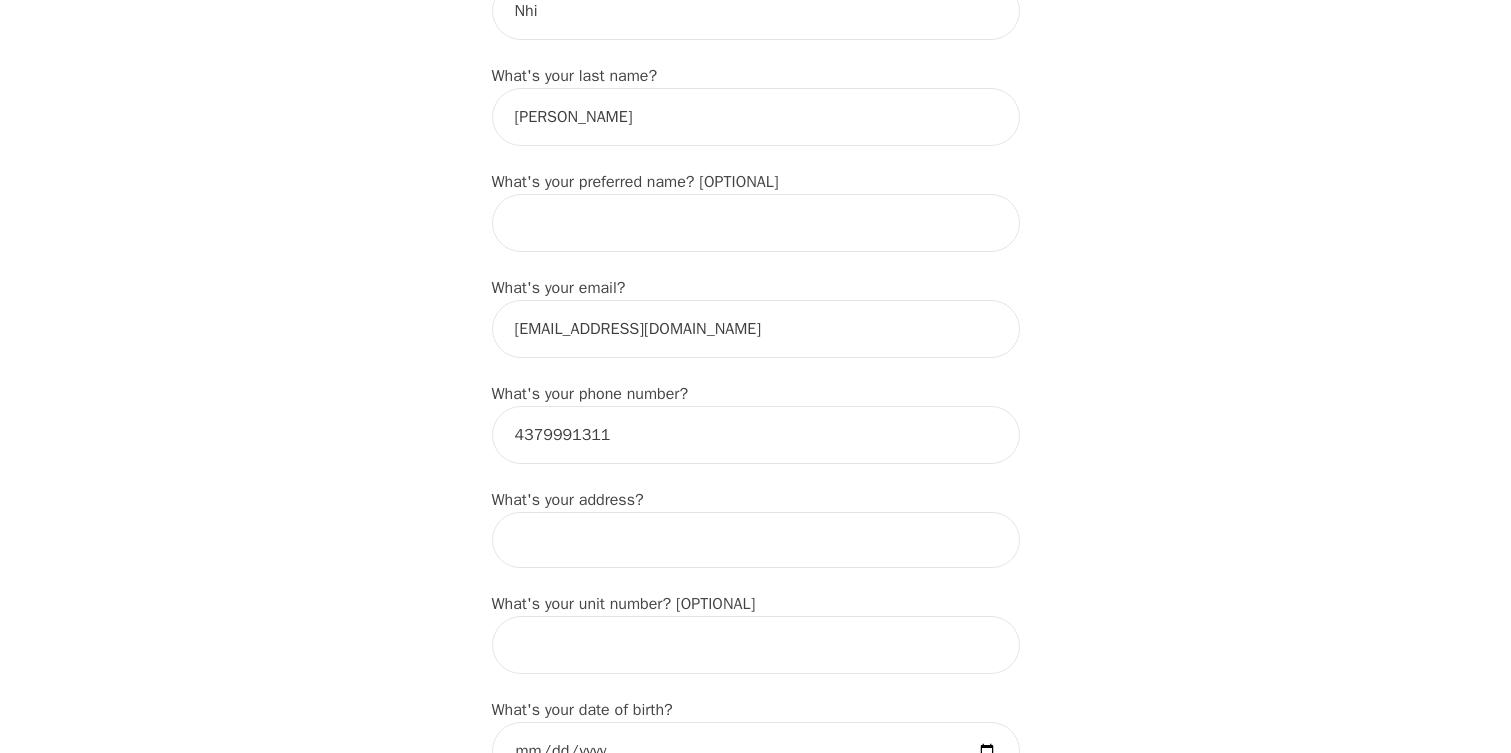 click at bounding box center [756, 540] 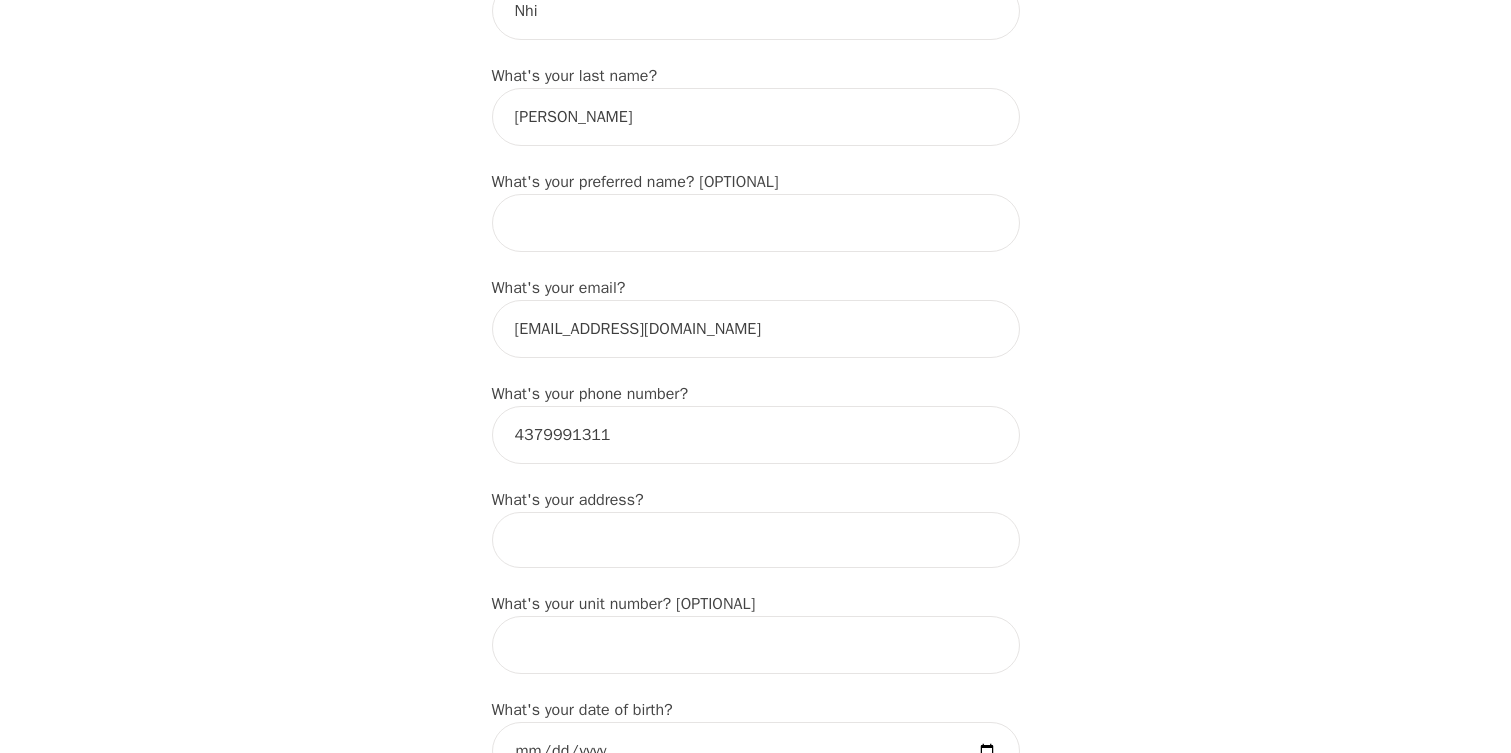 type on "8" 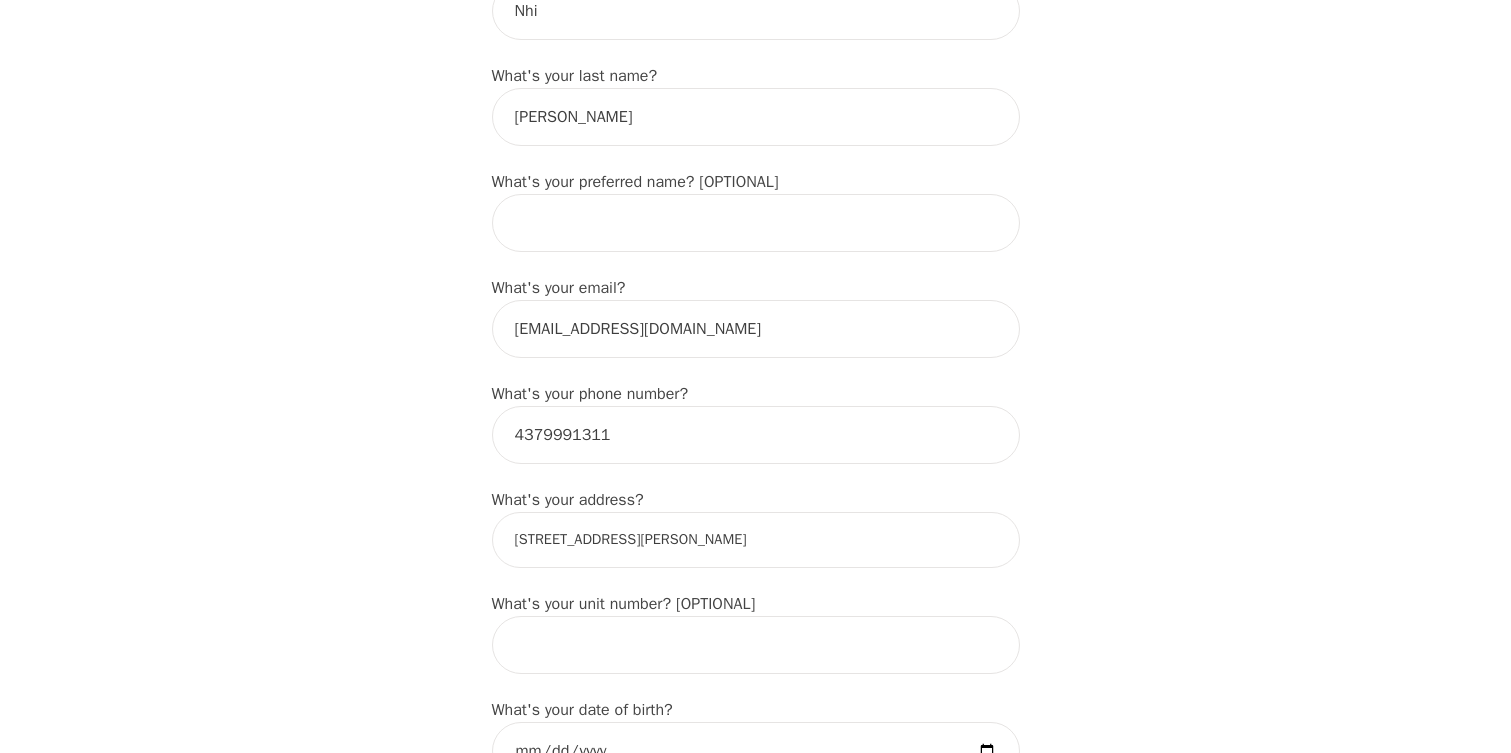 type on "[STREET_ADDRESS][PERSON_NAME]" 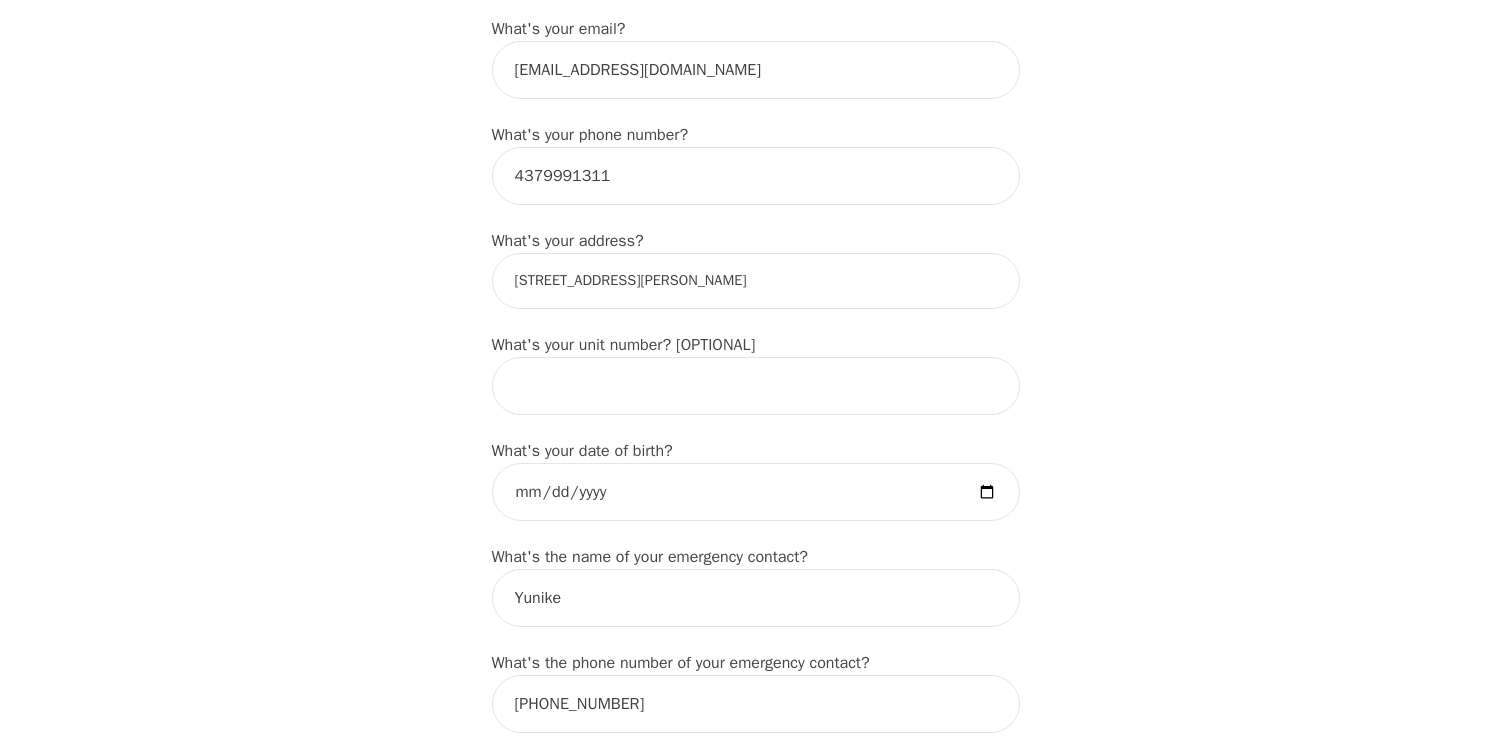 scroll, scrollTop: 619, scrollLeft: 0, axis: vertical 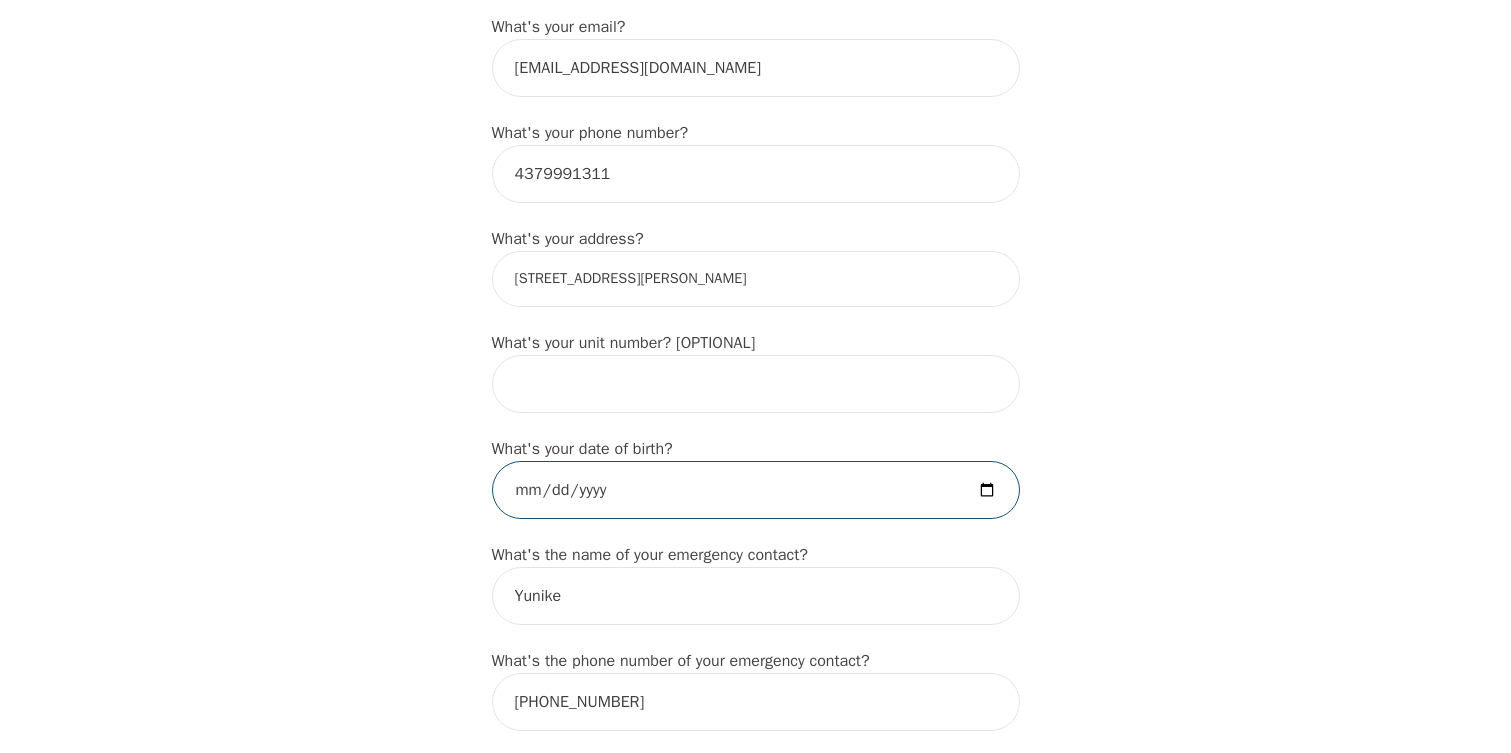 click at bounding box center (756, 490) 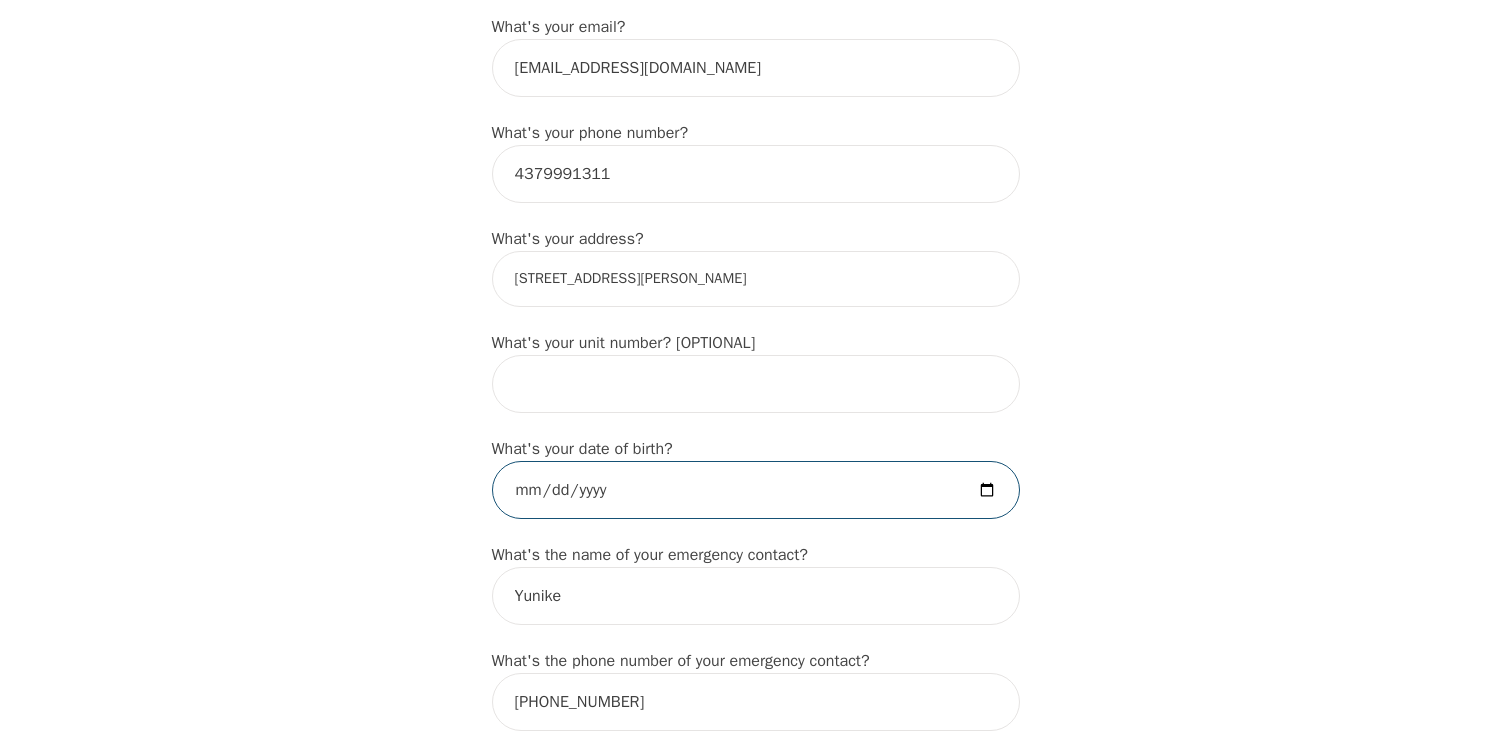 type on "[DATE]" 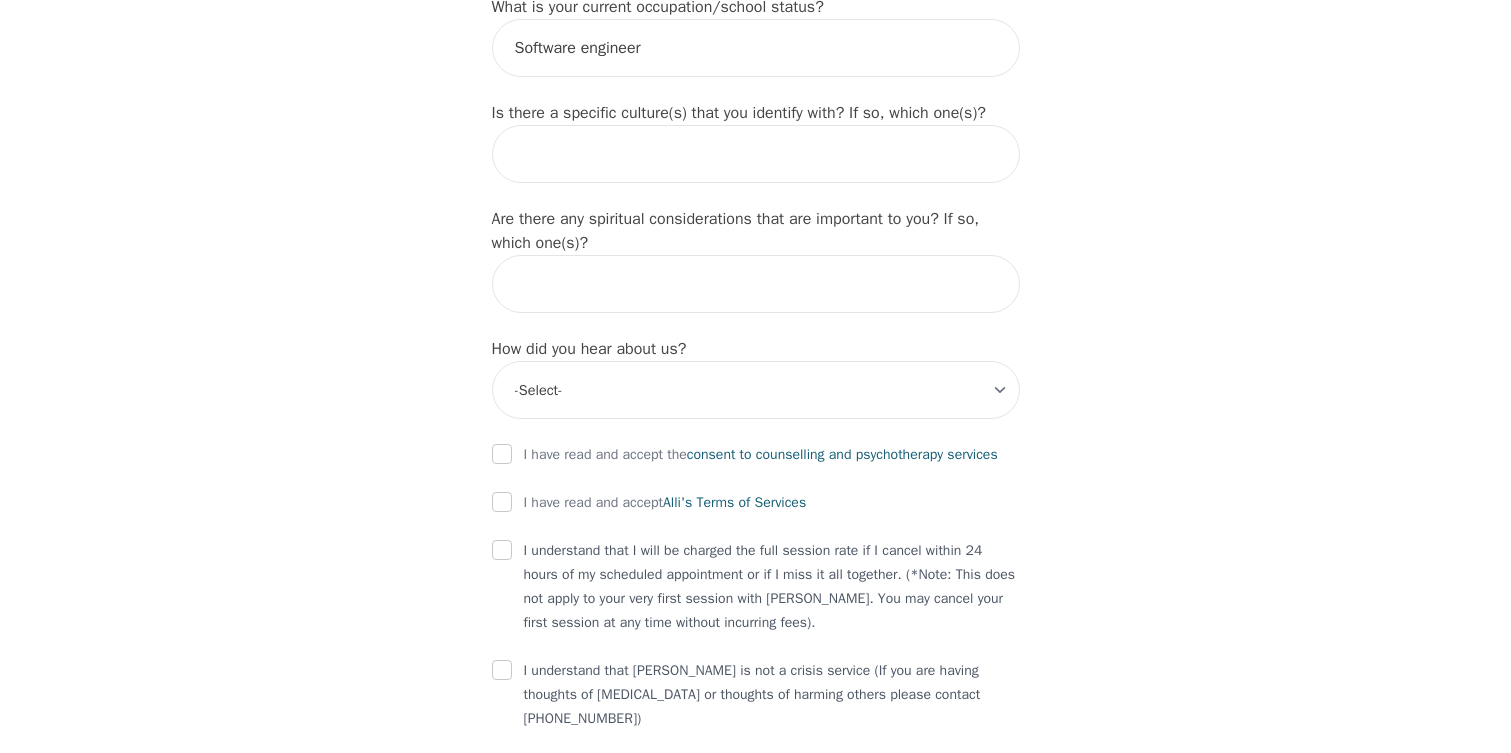 scroll, scrollTop: 2288, scrollLeft: 0, axis: vertical 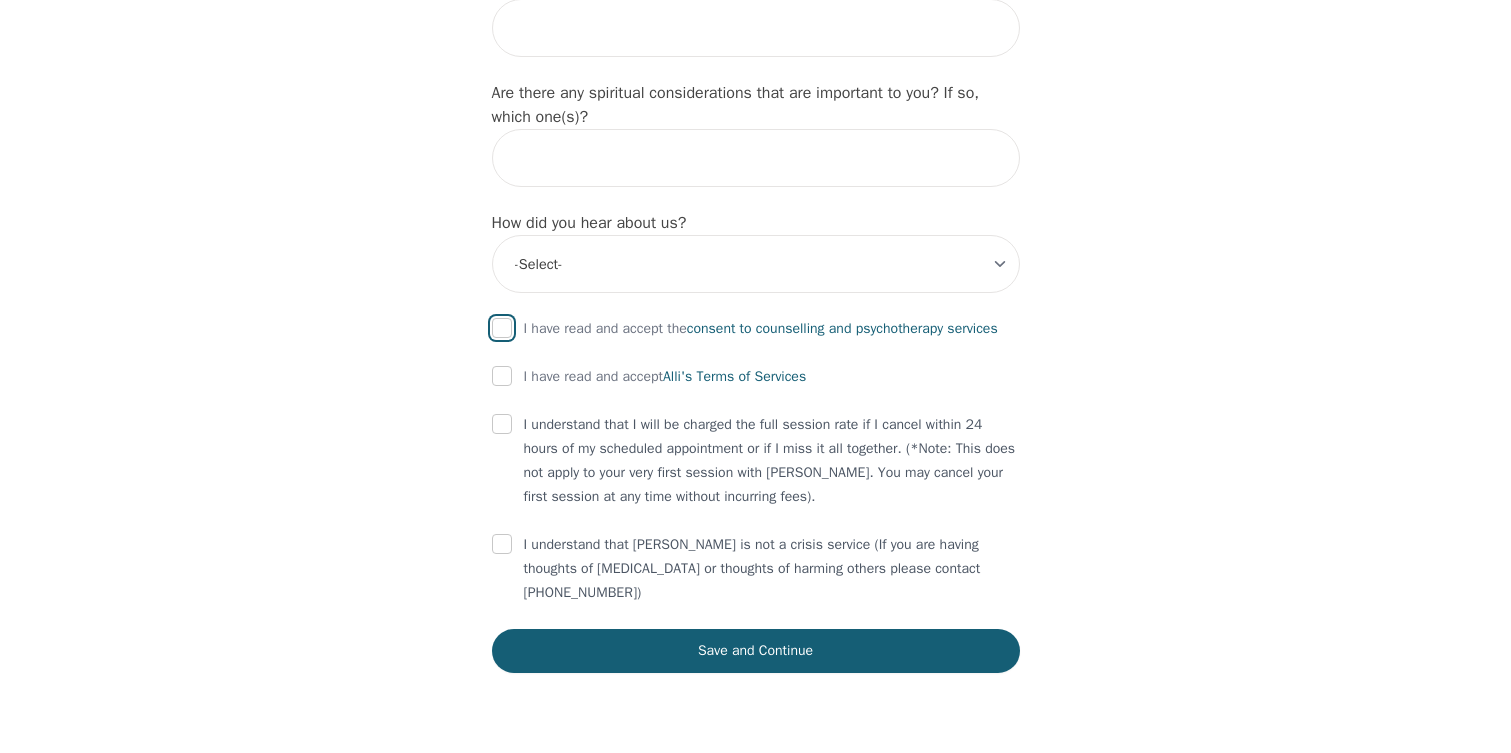 click at bounding box center (502, 328) 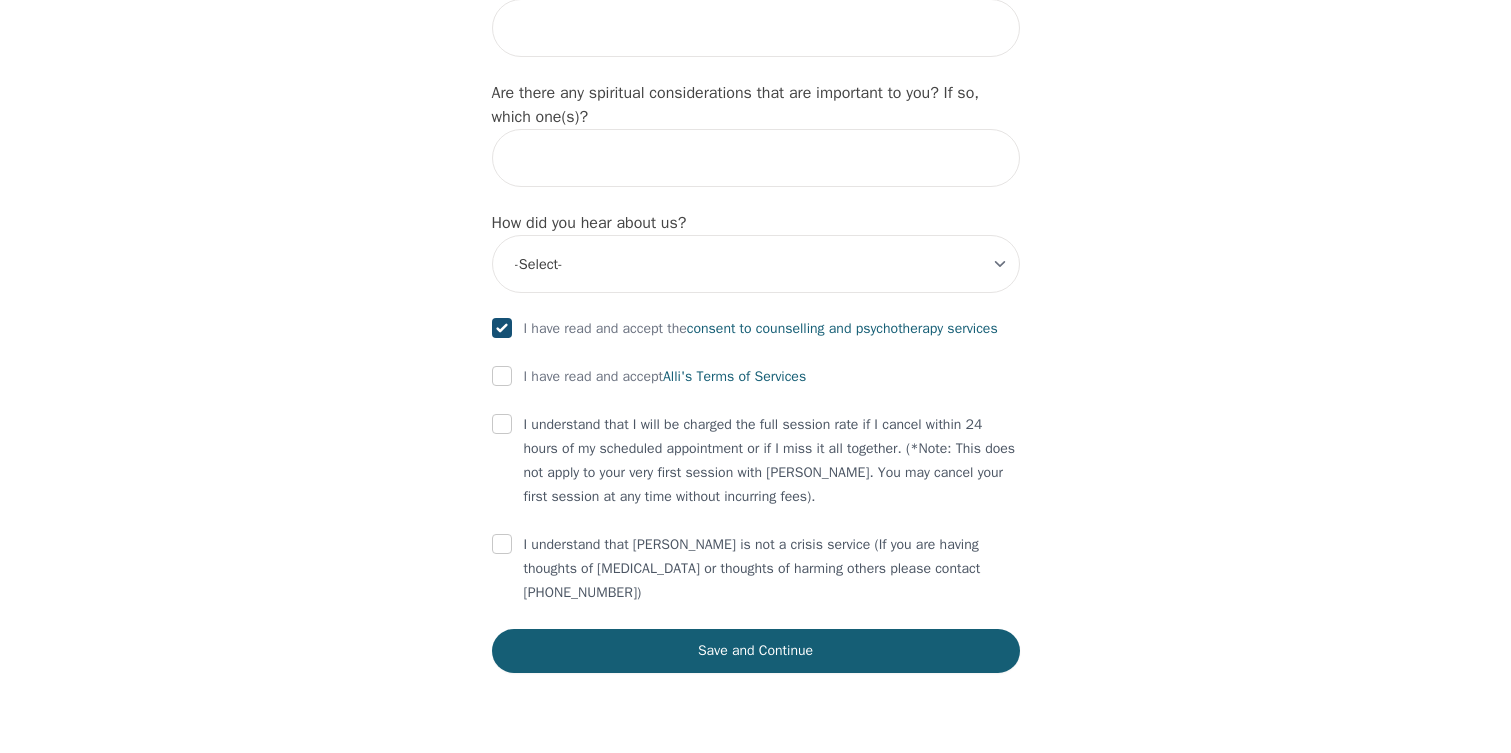 checkbox on "true" 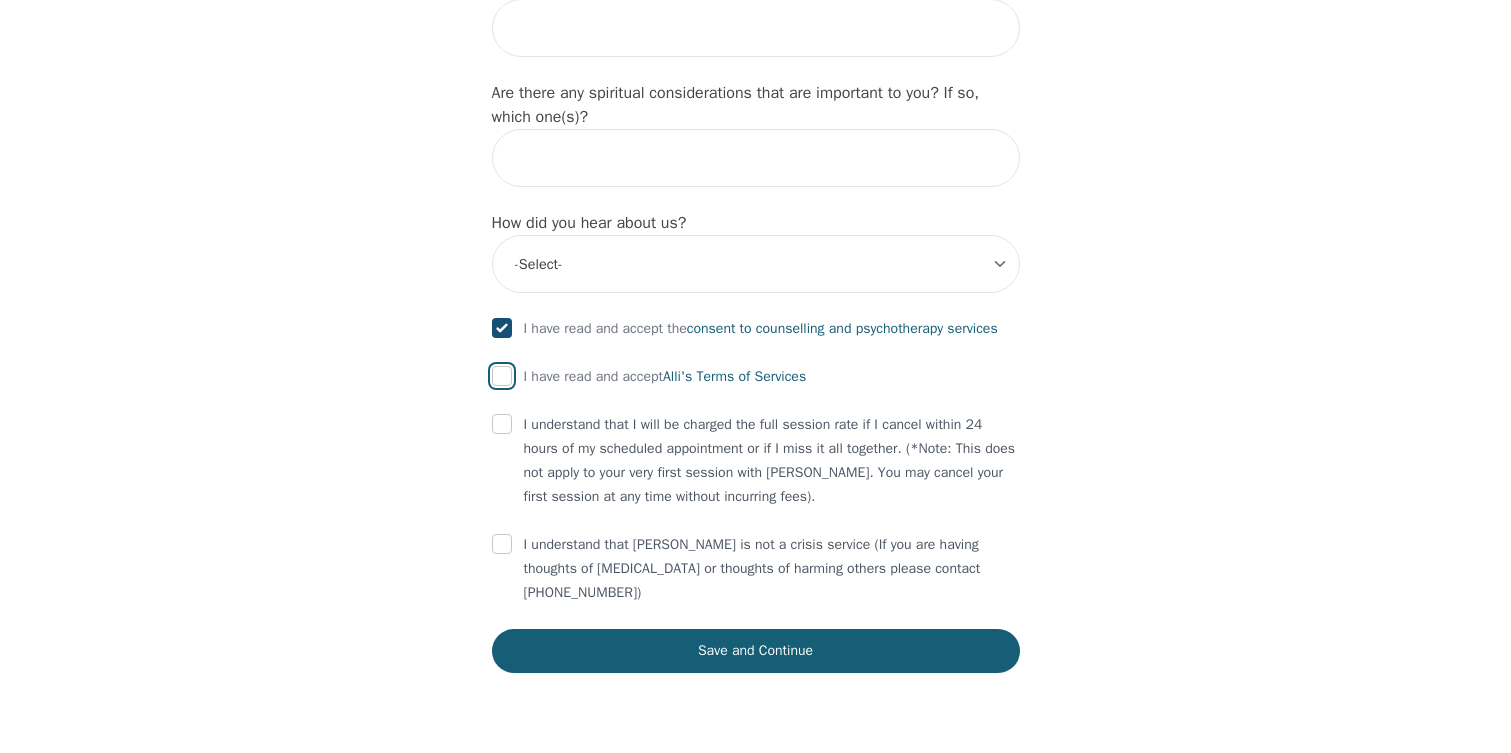 click at bounding box center [502, 376] 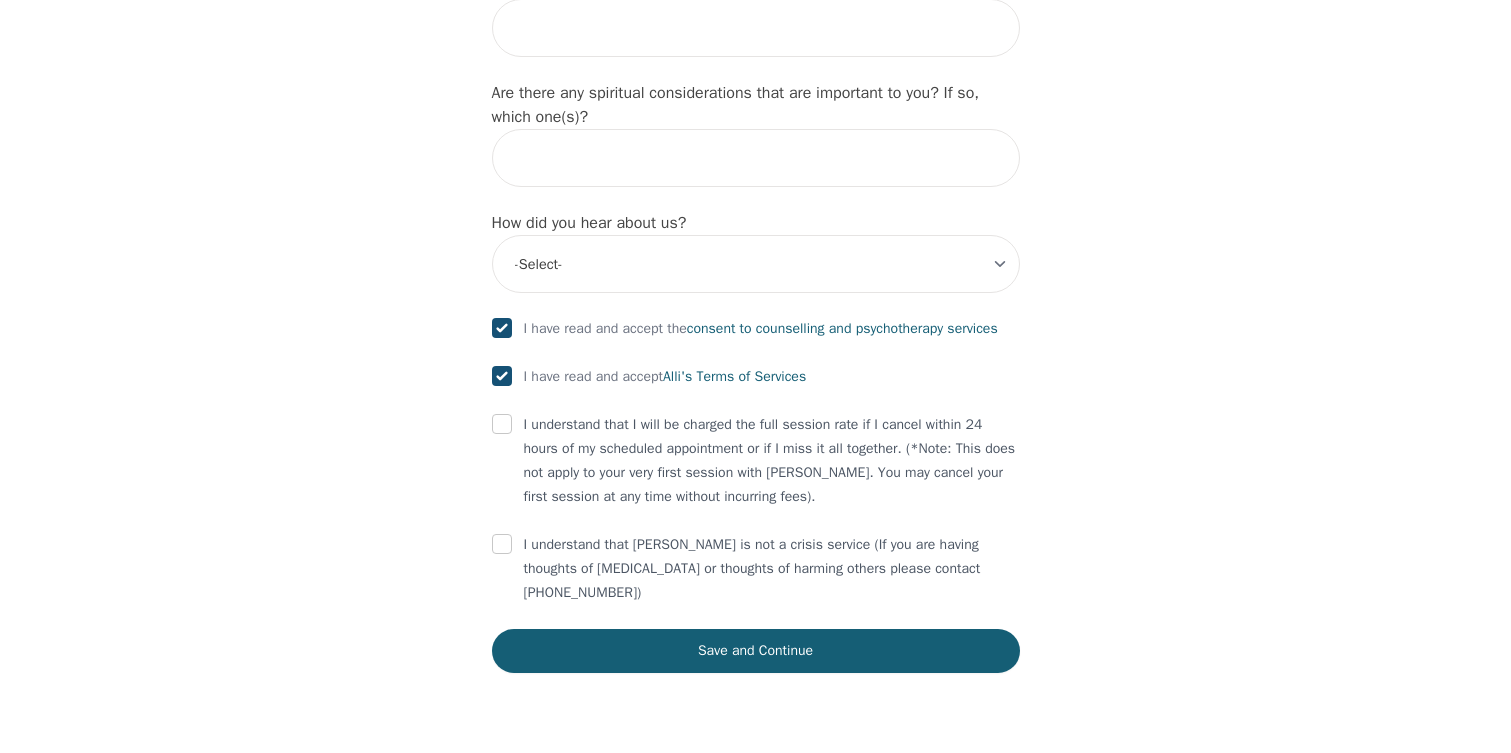 checkbox on "true" 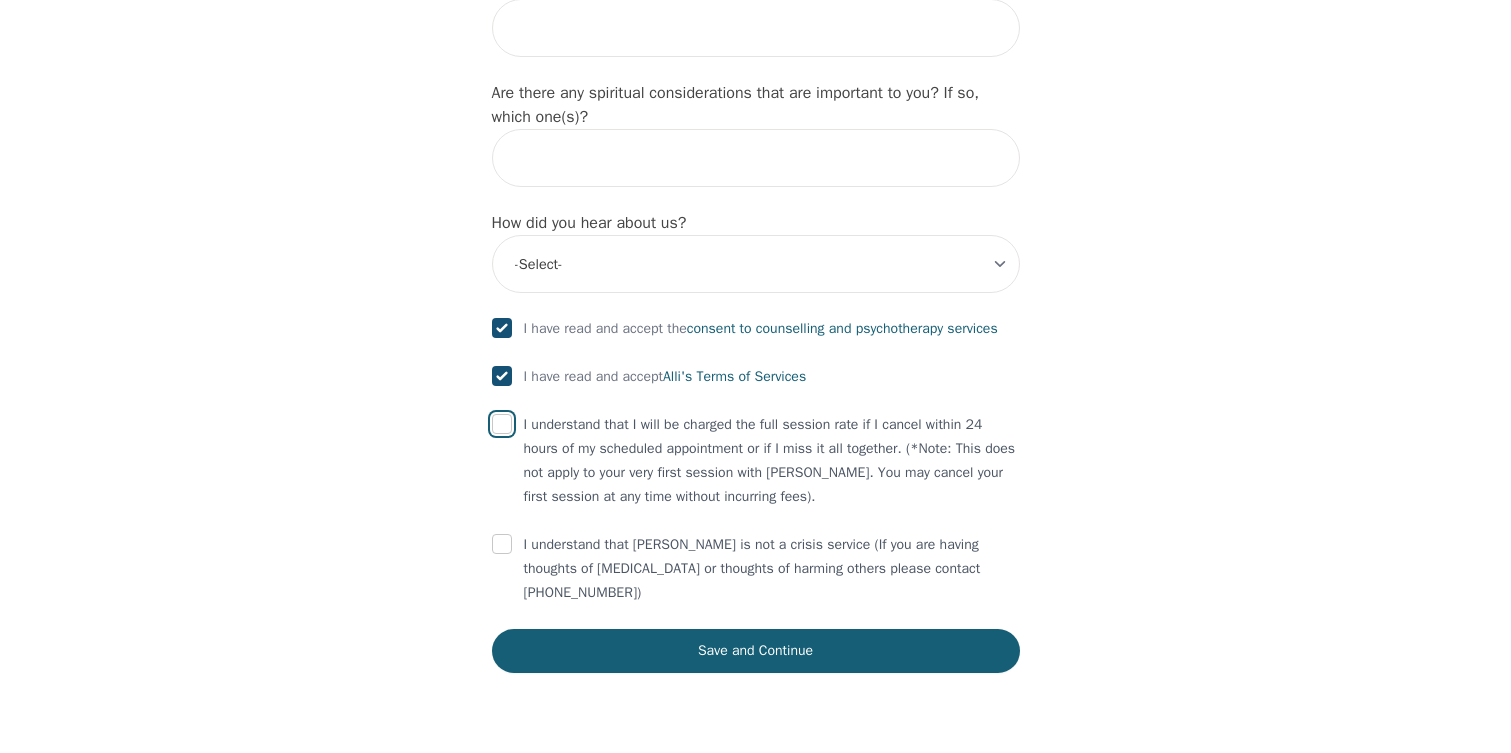 click at bounding box center [502, 424] 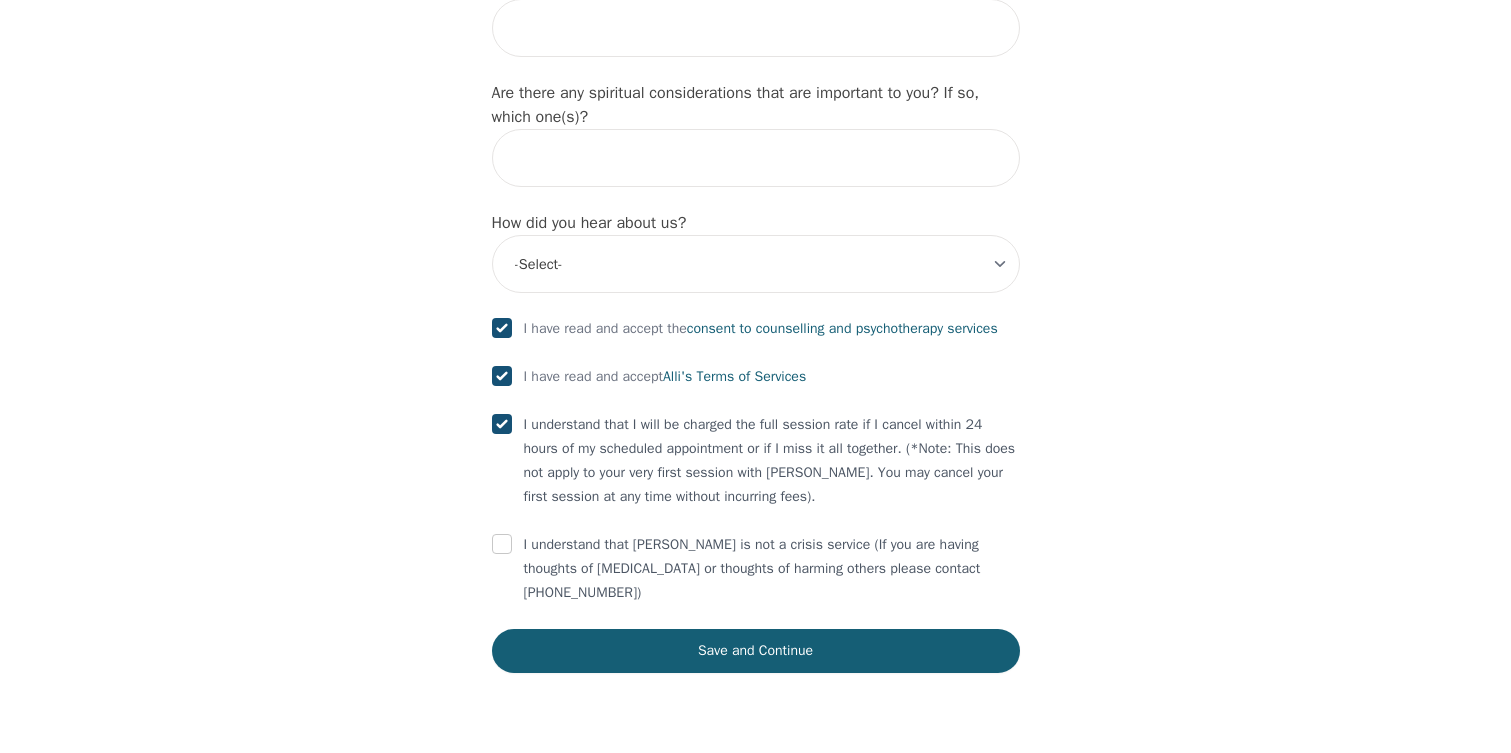 checkbox on "true" 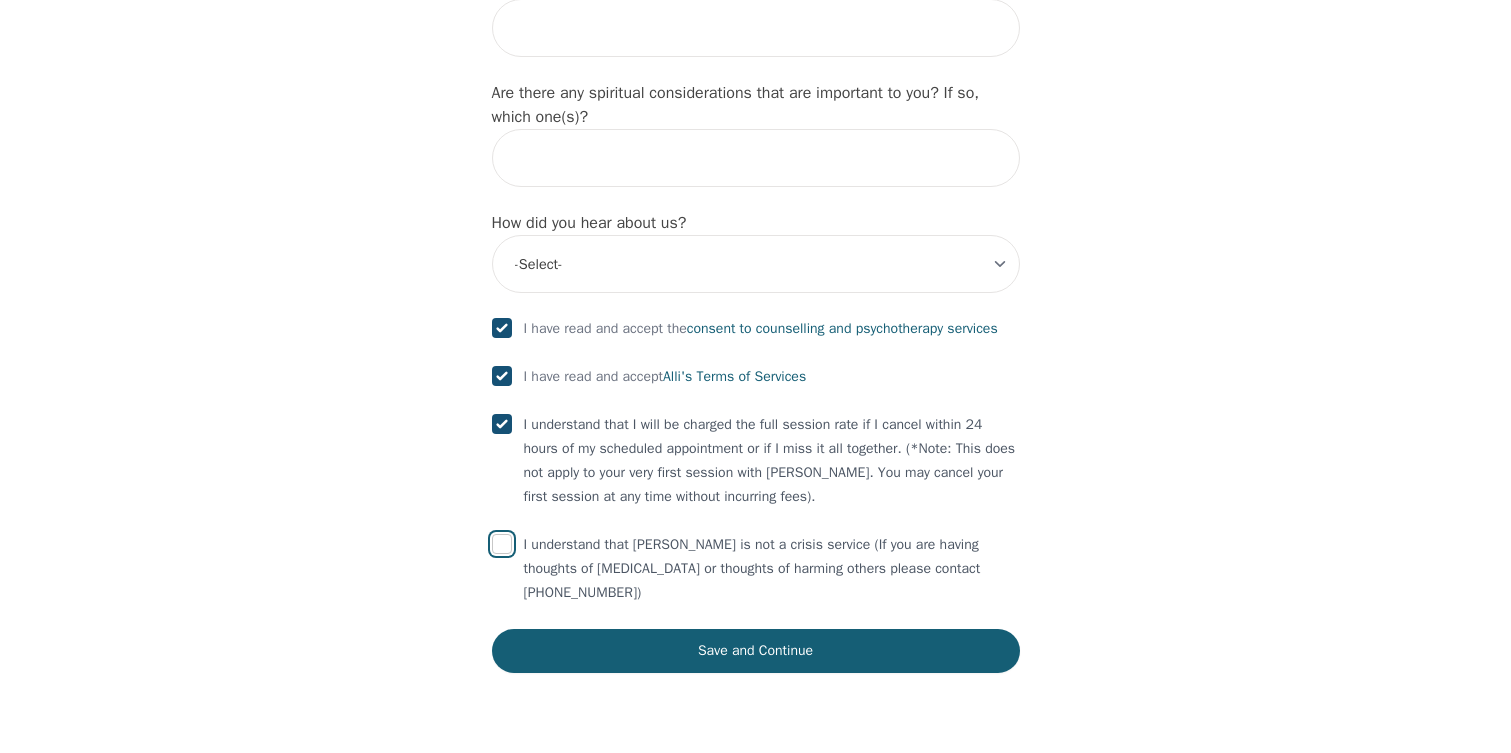 click at bounding box center [502, 544] 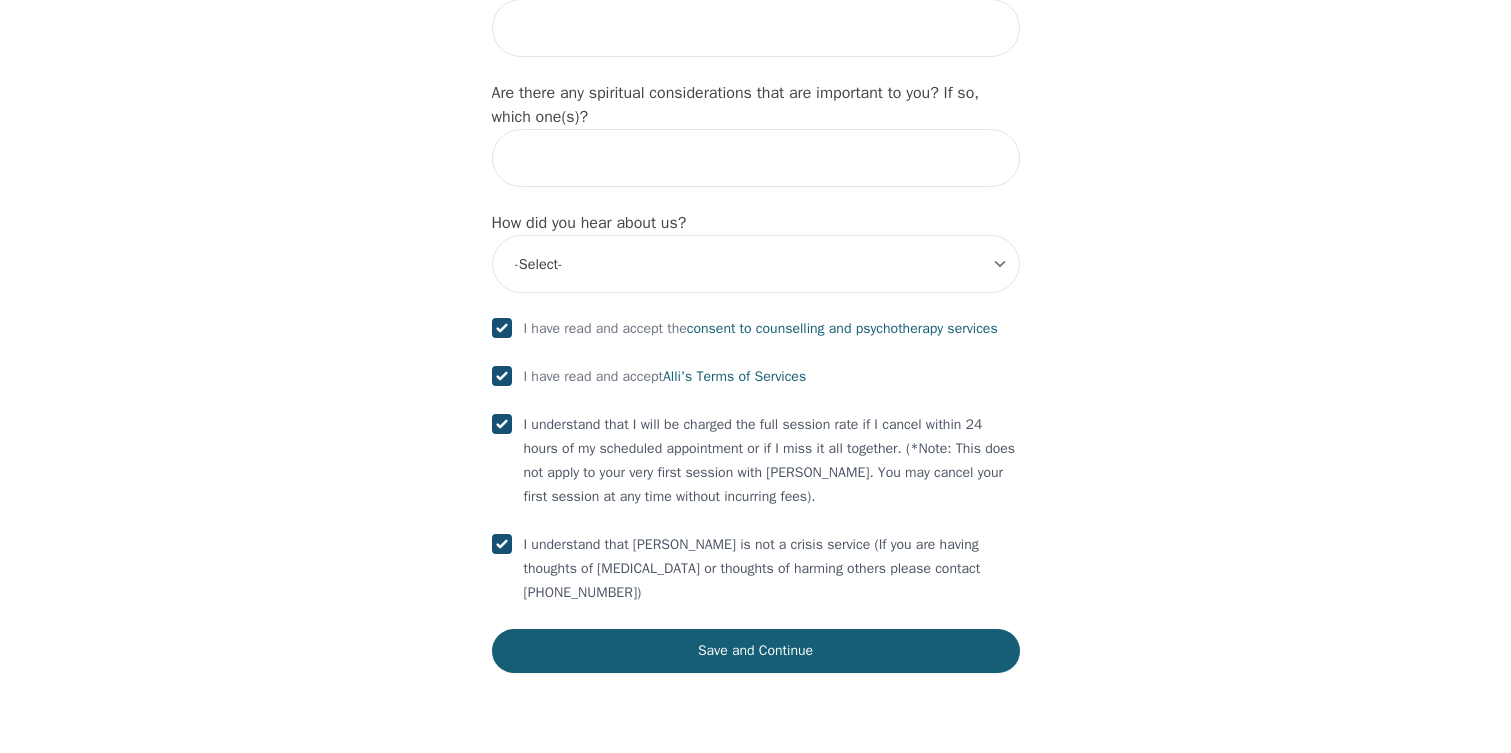 checkbox on "true" 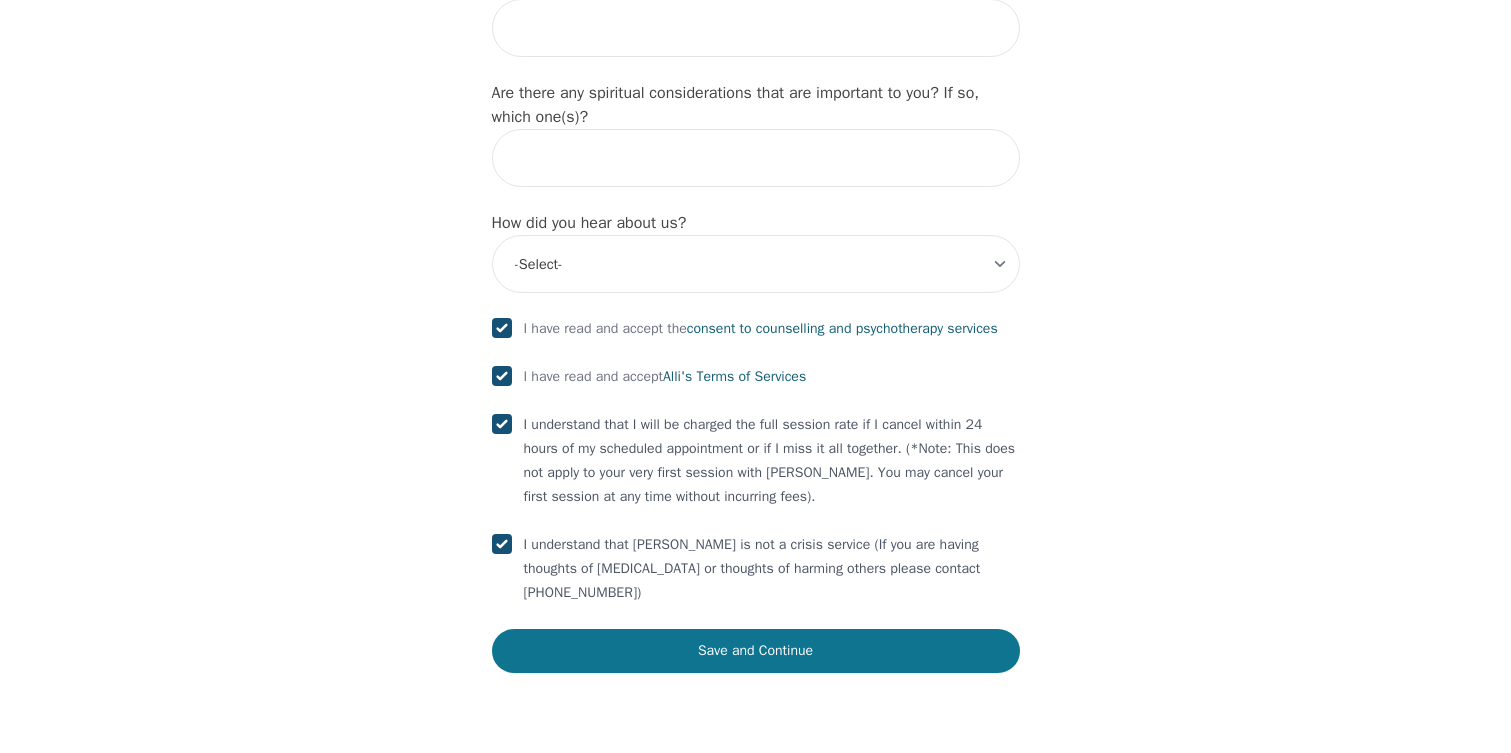 click on "Save and Continue" at bounding box center [756, 651] 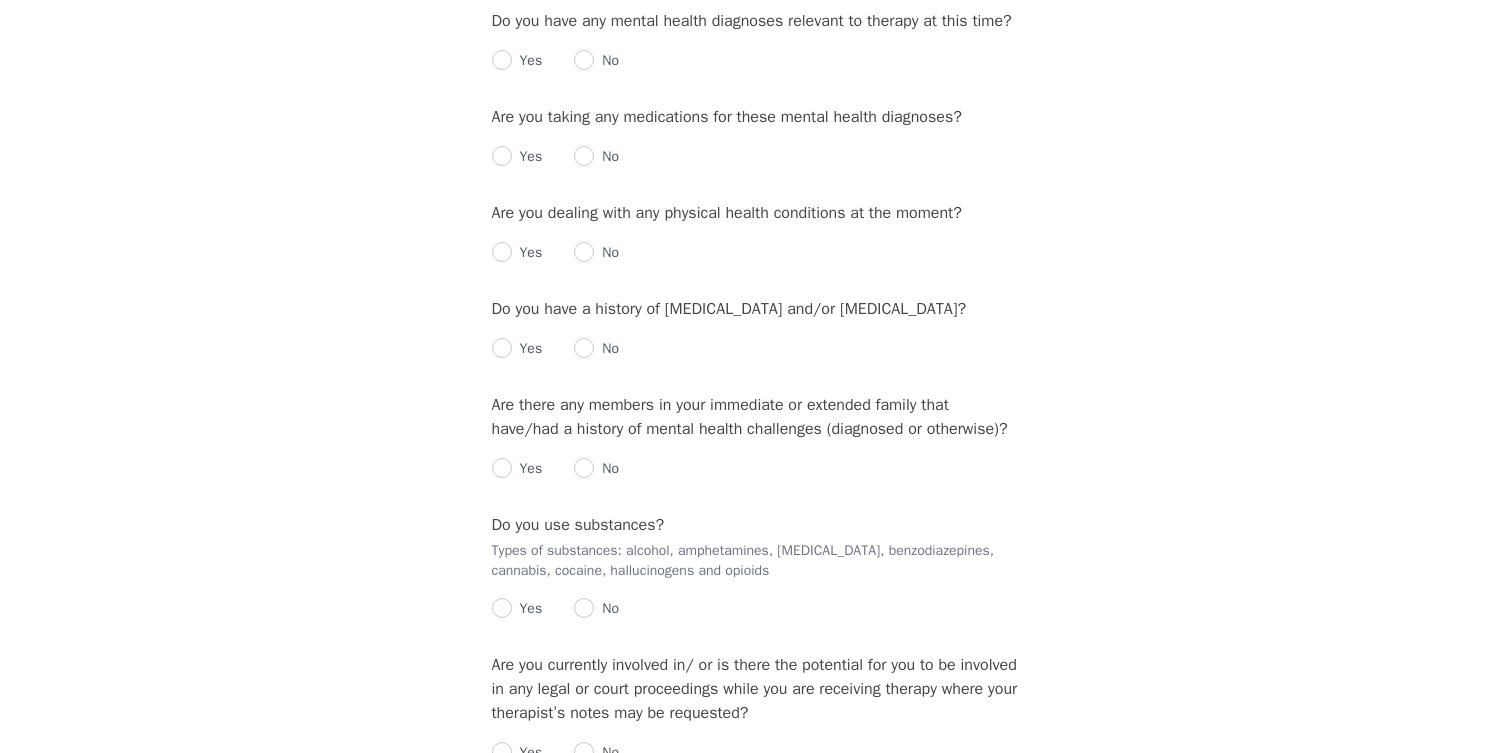 scroll, scrollTop: 0, scrollLeft: 0, axis: both 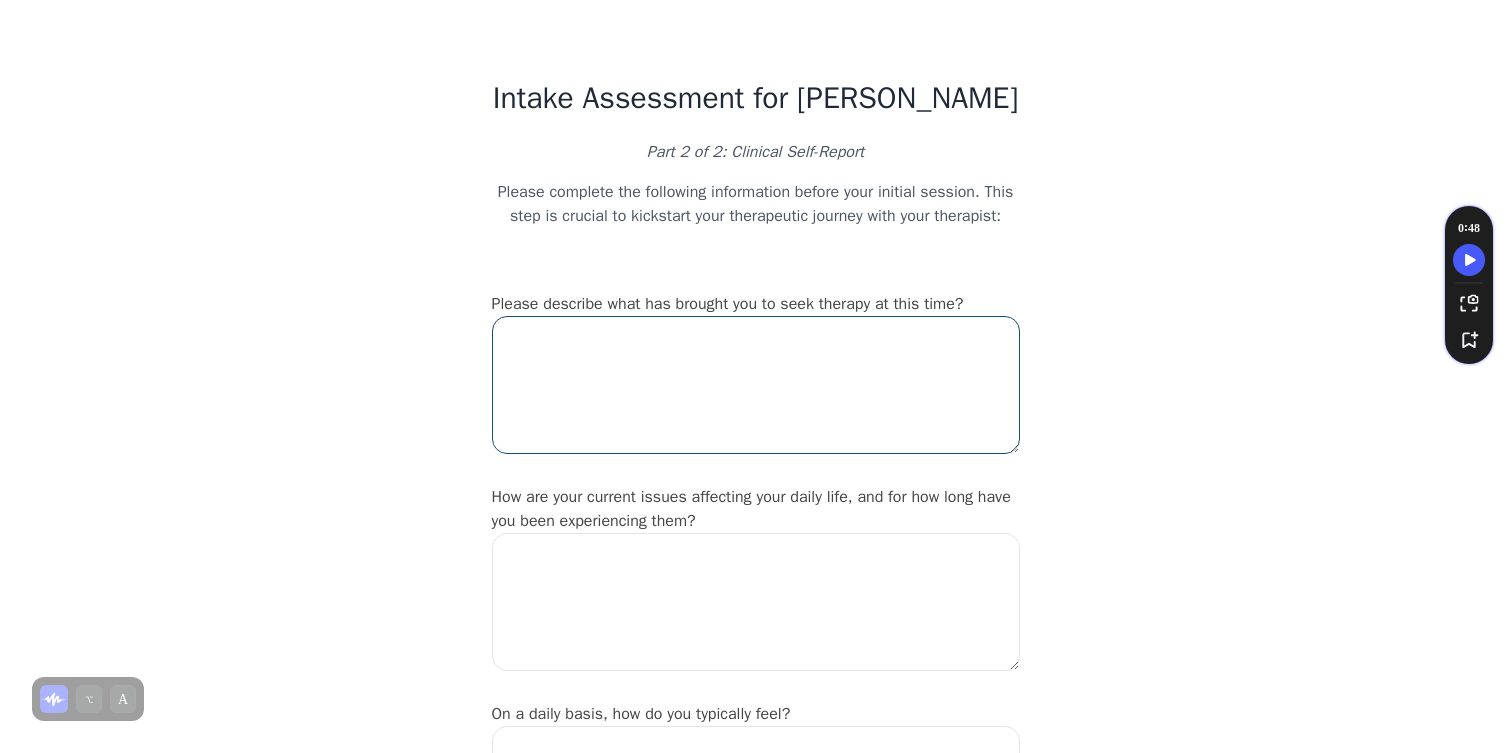click at bounding box center (756, 385) 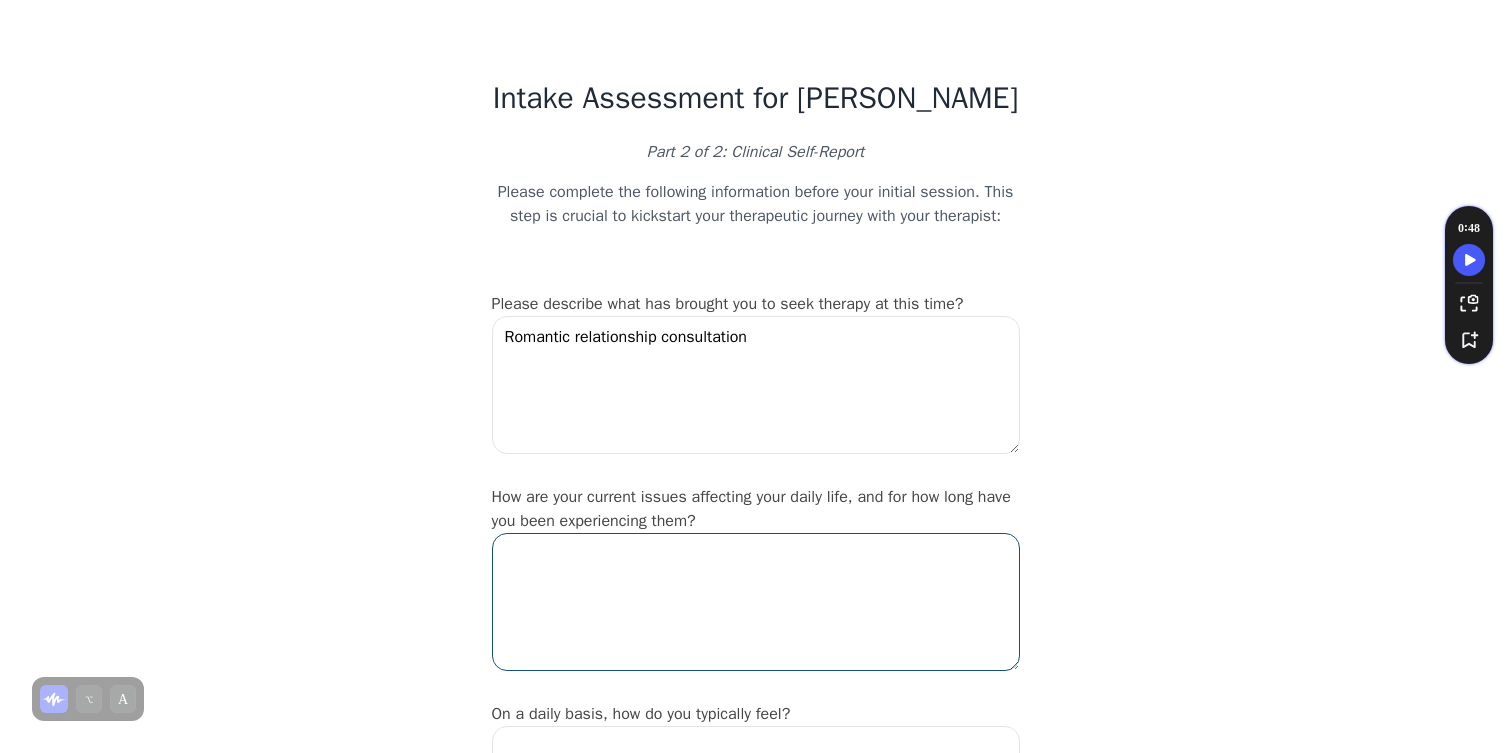 click at bounding box center [756, 602] 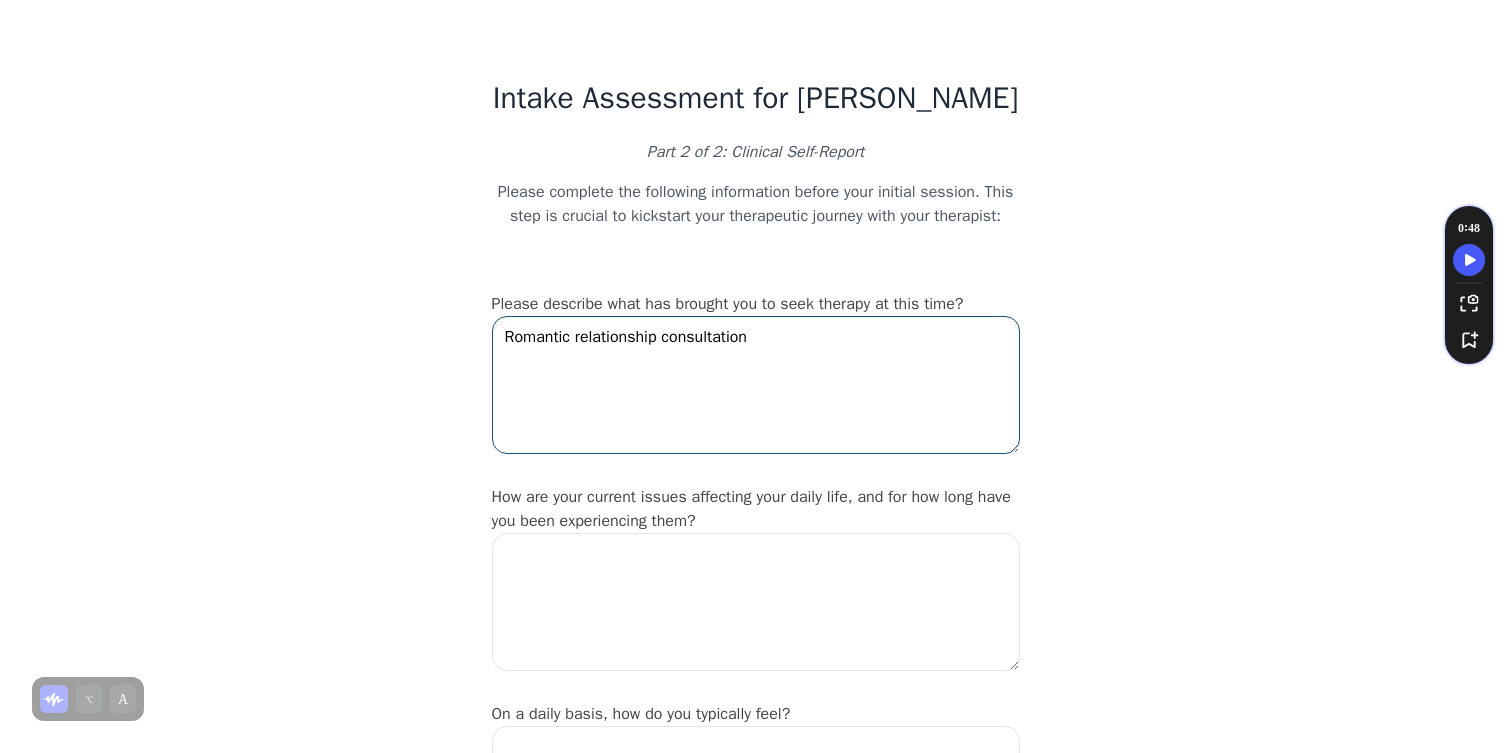 click on "Romantic relationship consultation" at bounding box center (756, 385) 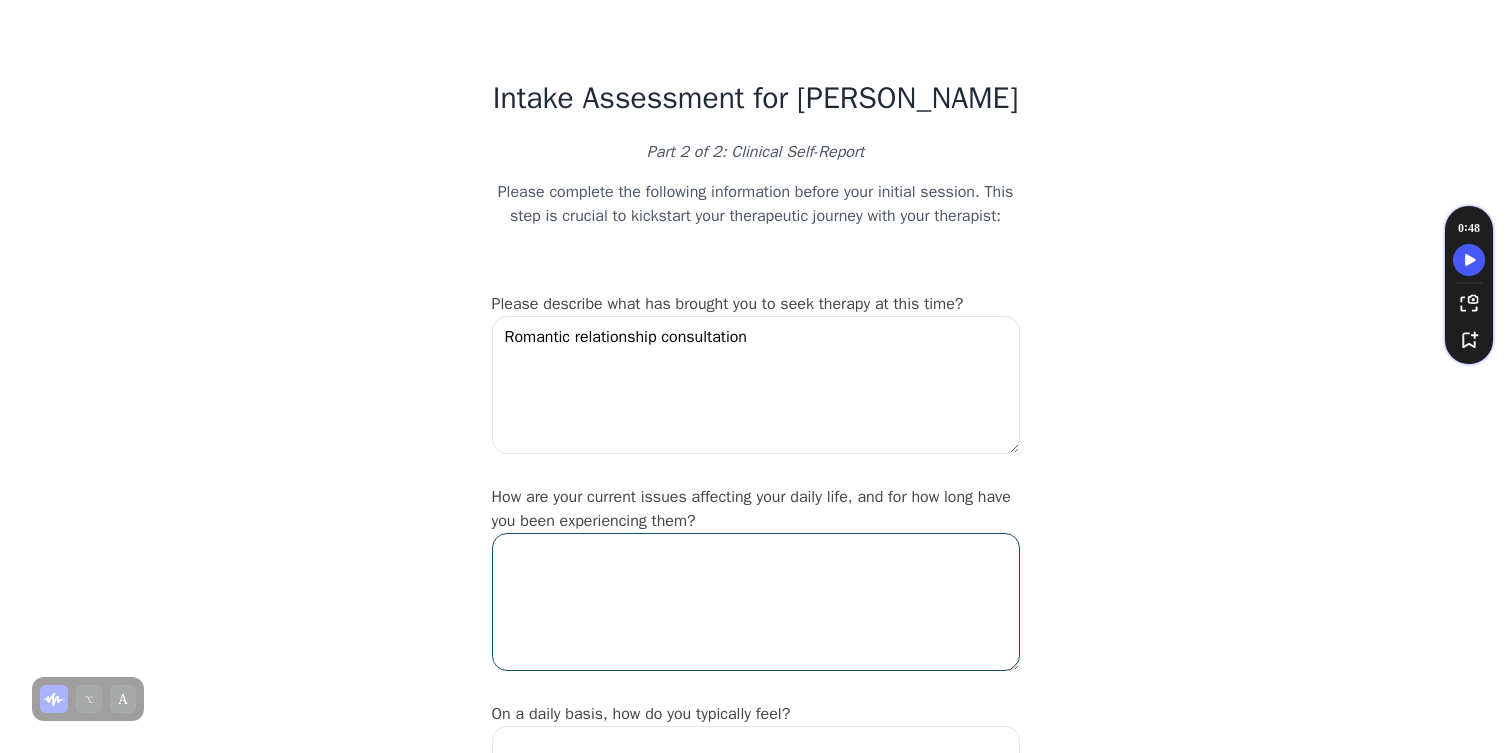 click at bounding box center [756, 602] 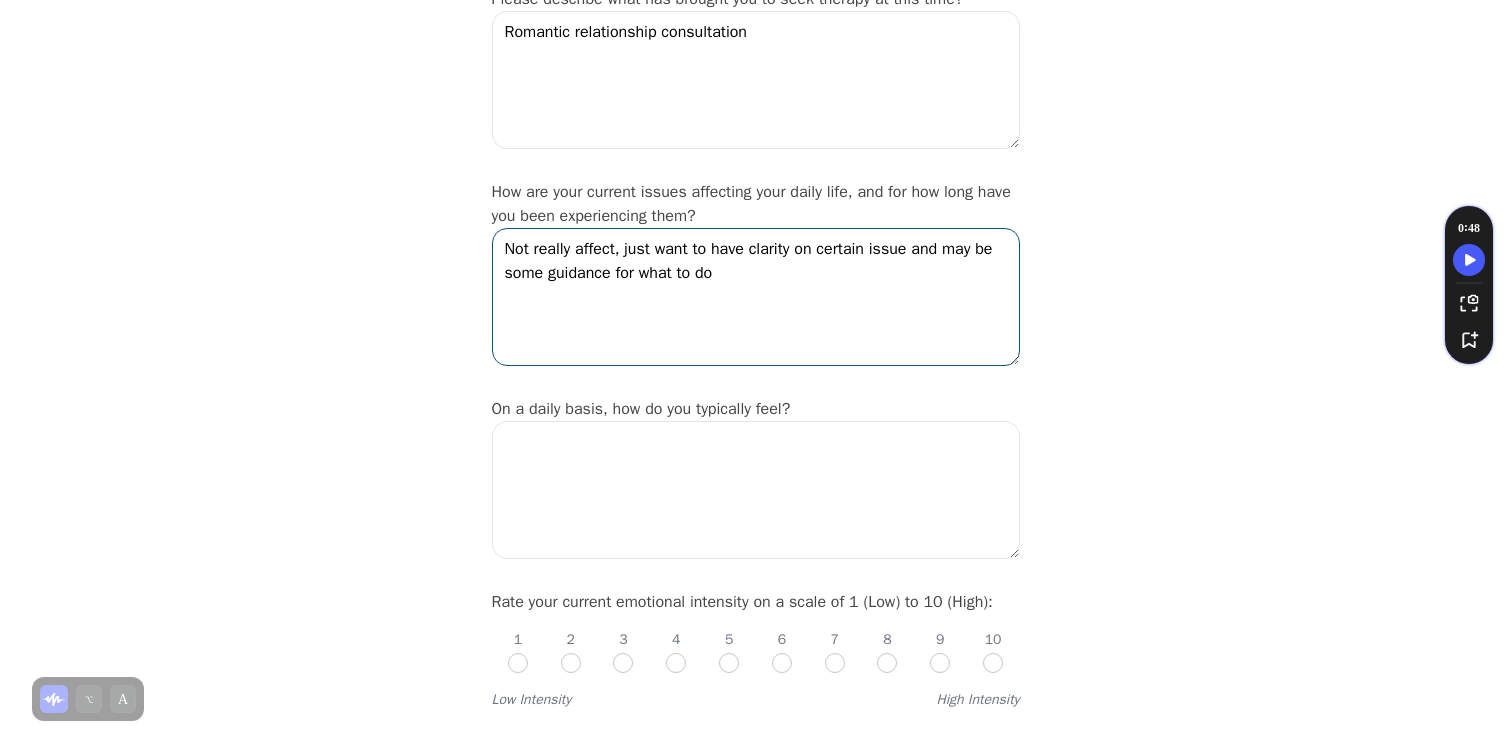 scroll, scrollTop: 310, scrollLeft: 0, axis: vertical 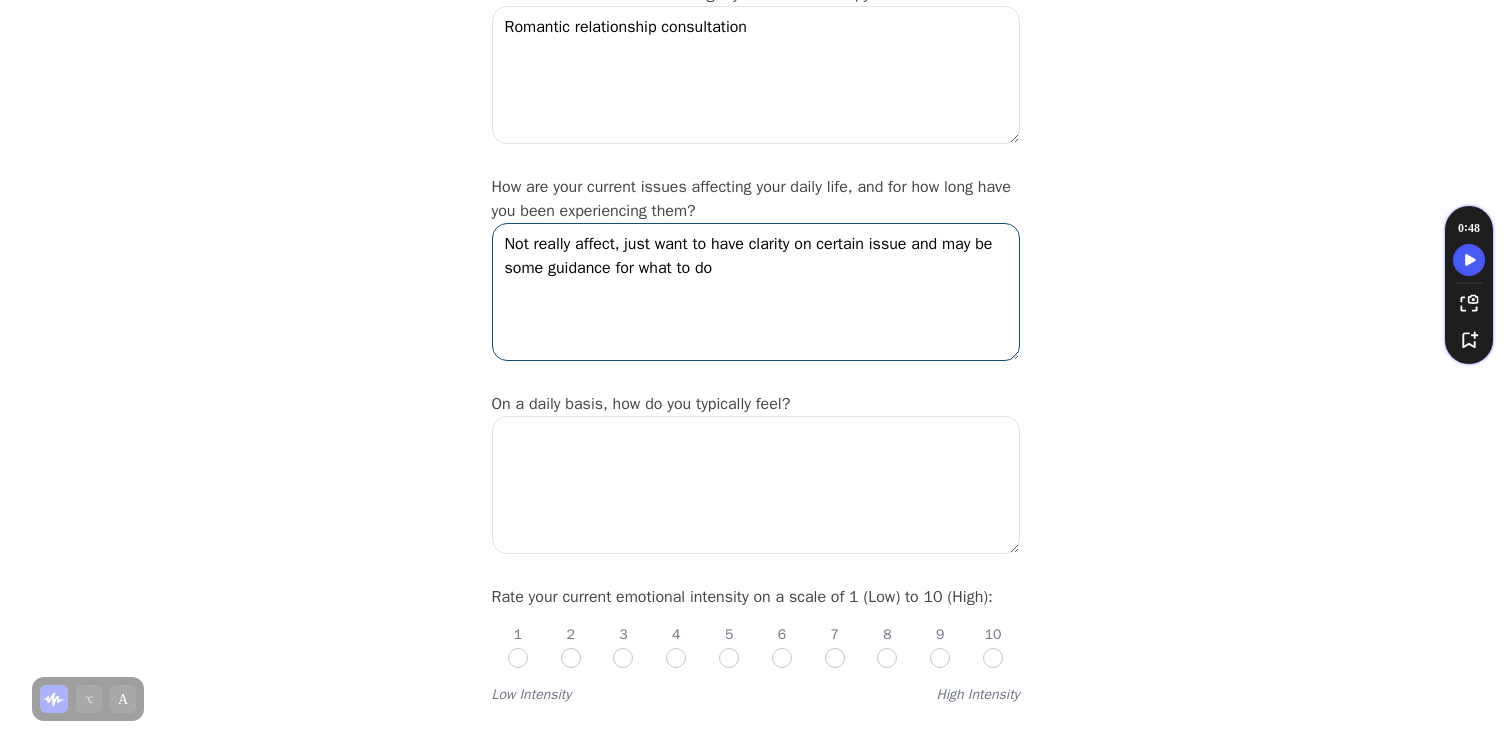 type on "Not really affect, just want to have clarity on certain issue and may be some guidance for what to do" 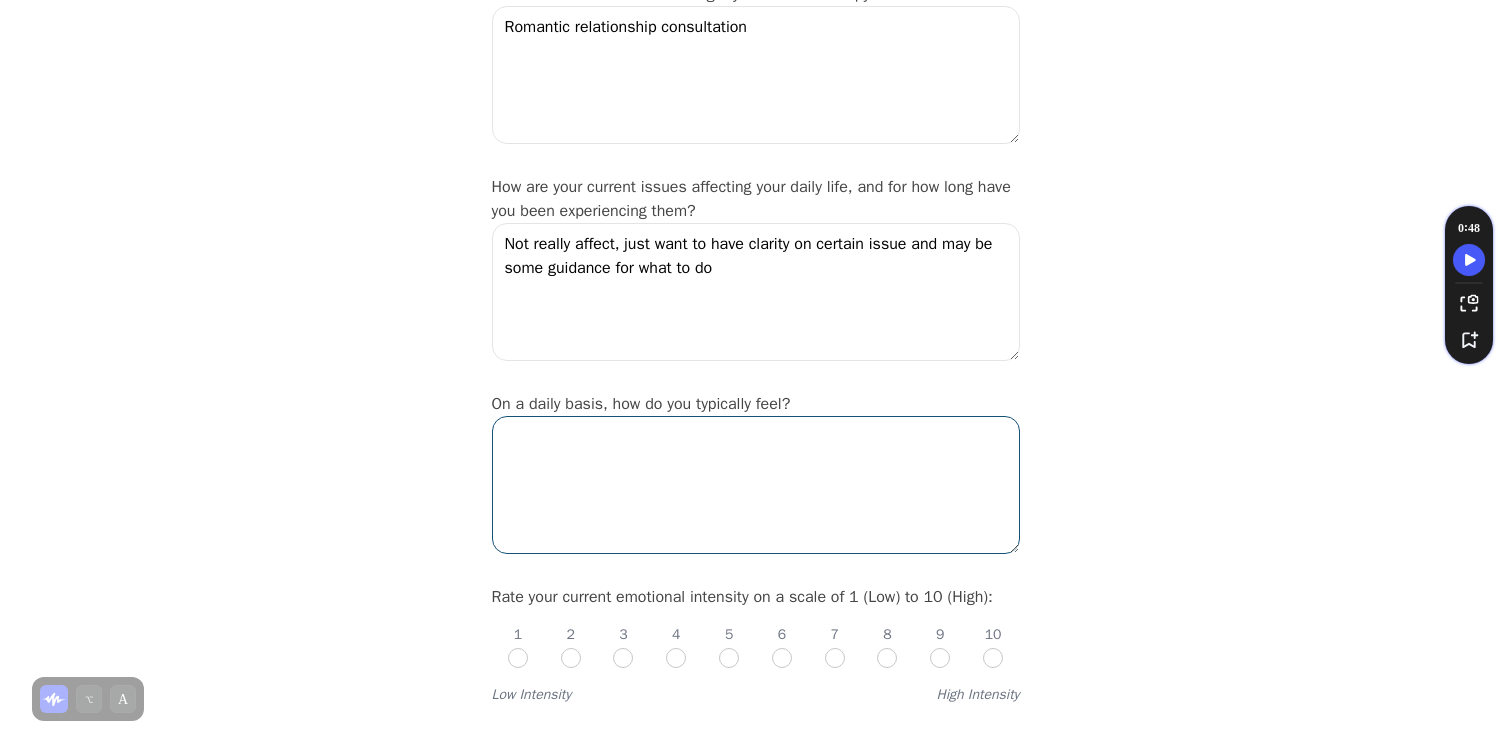 click at bounding box center [756, 485] 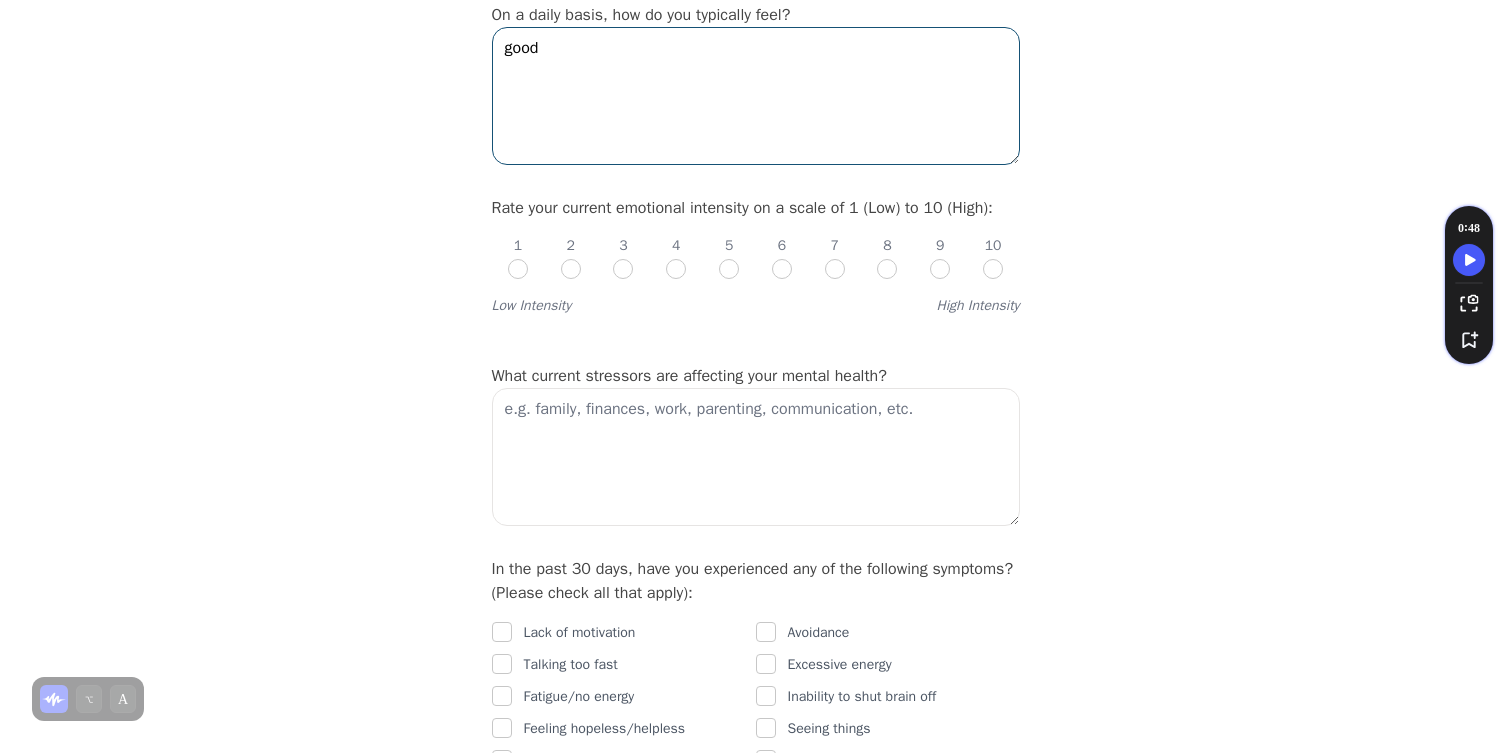 scroll, scrollTop: 700, scrollLeft: 0, axis: vertical 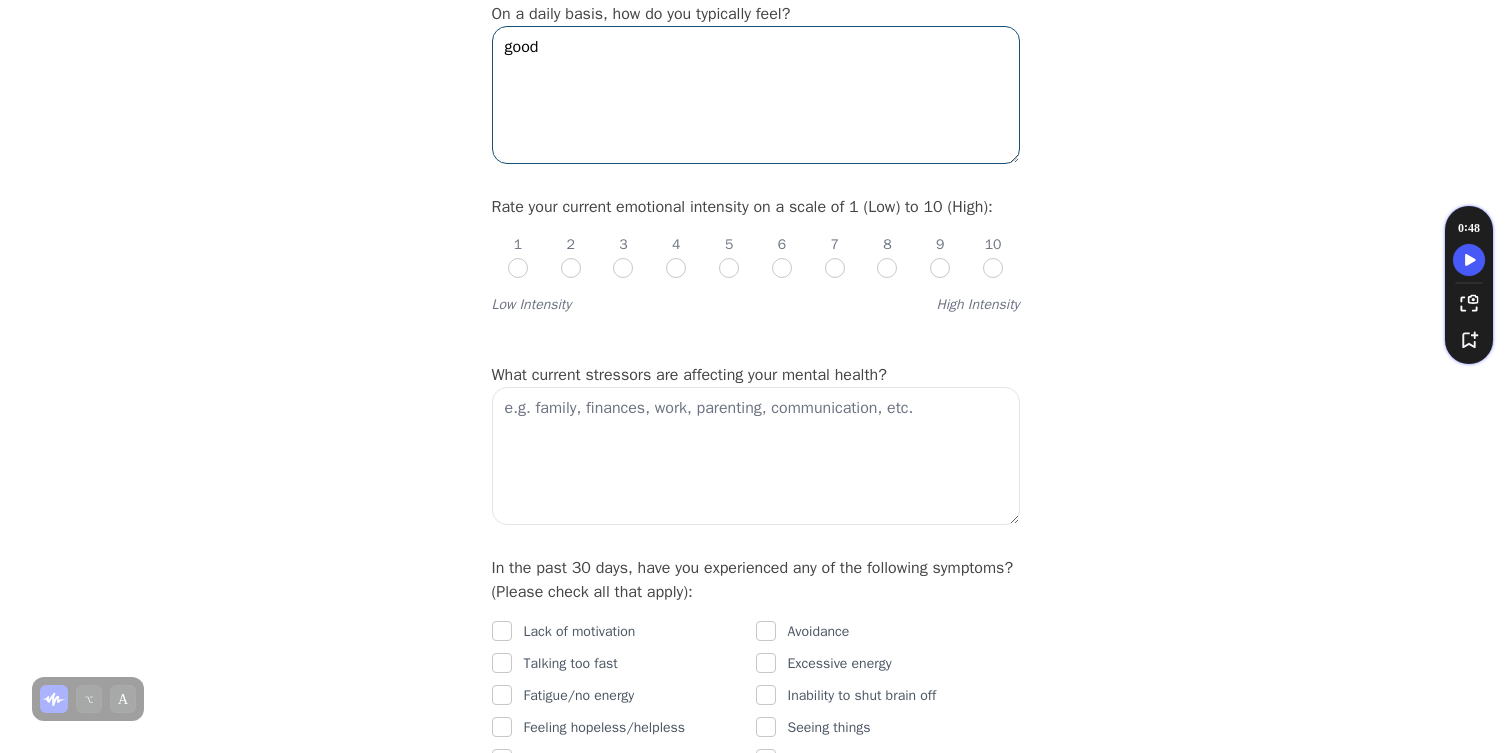 type on "good" 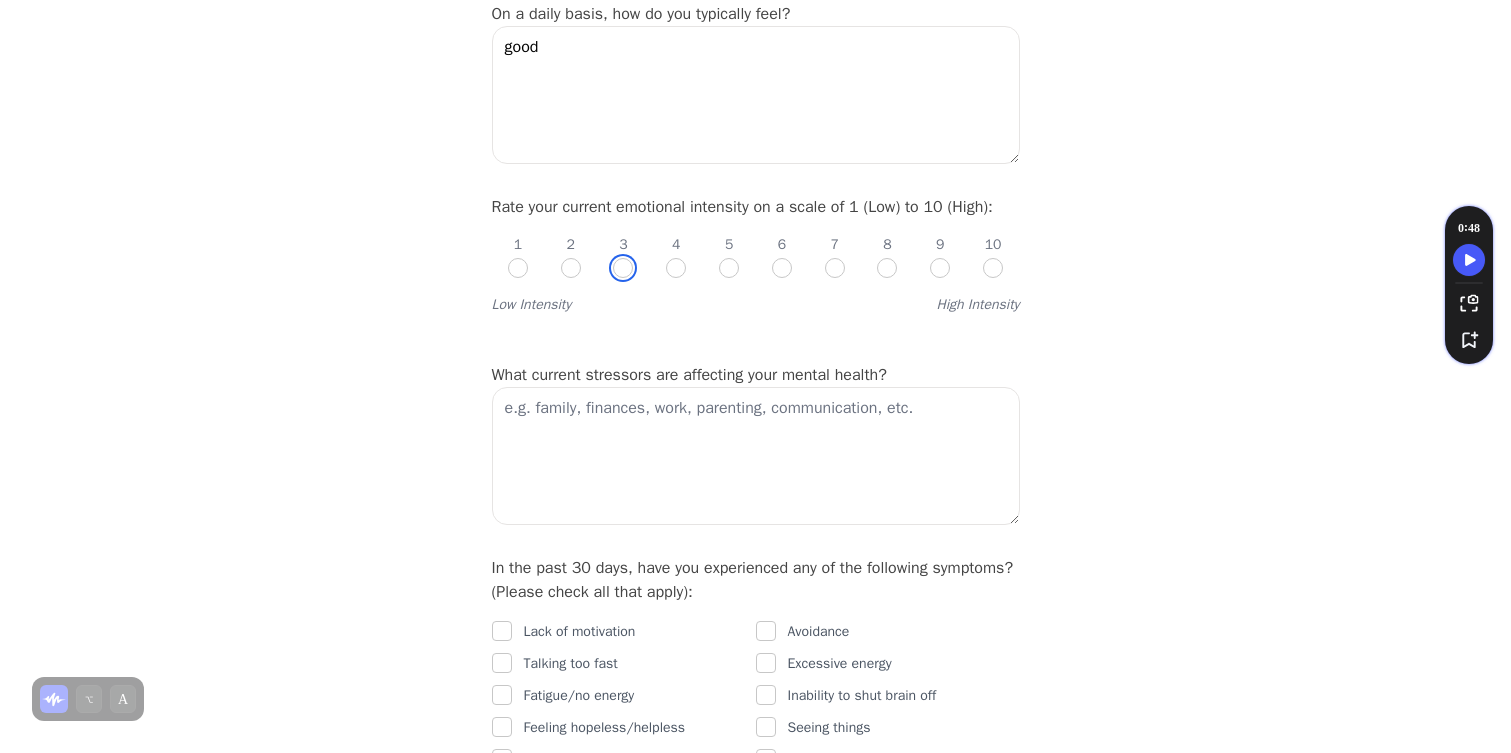click at bounding box center (623, 268) 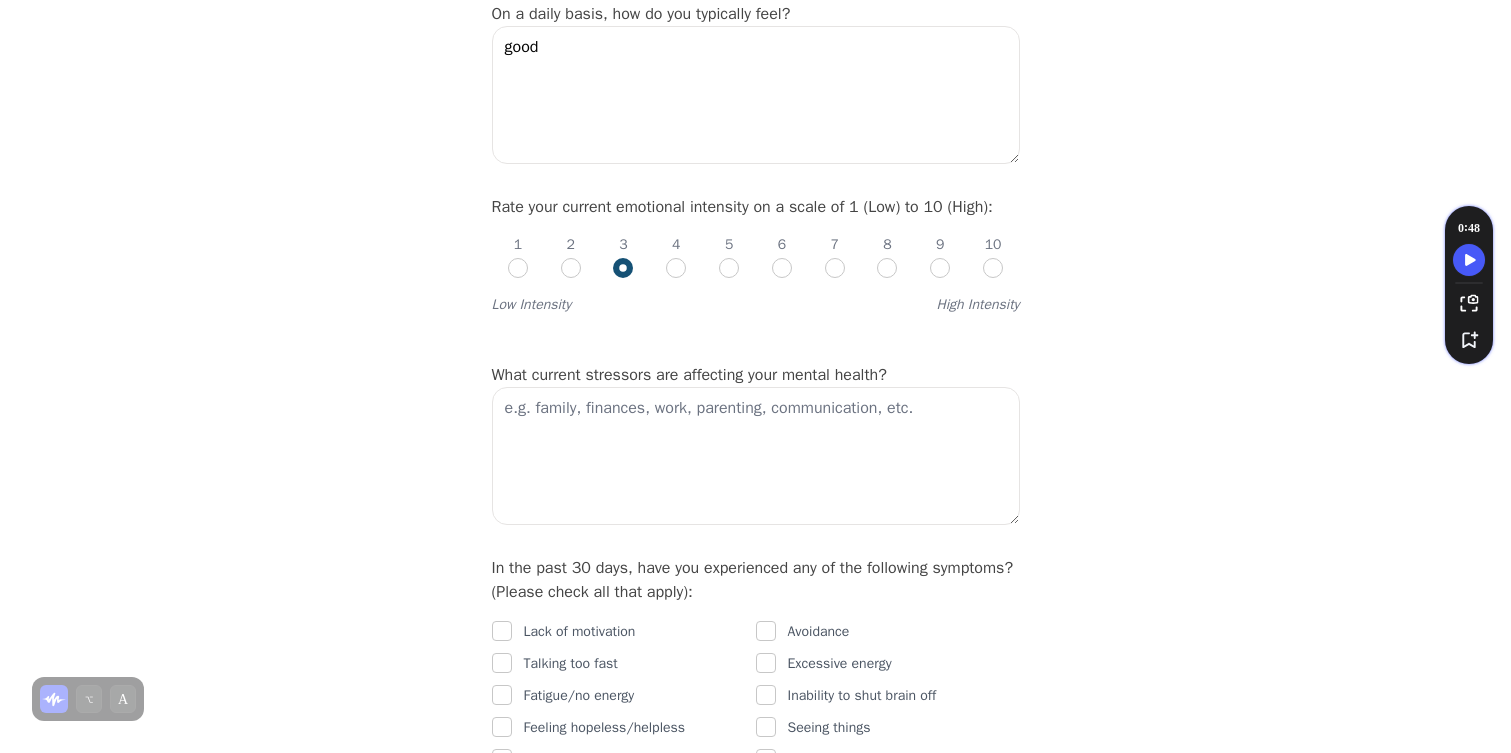 radio on "true" 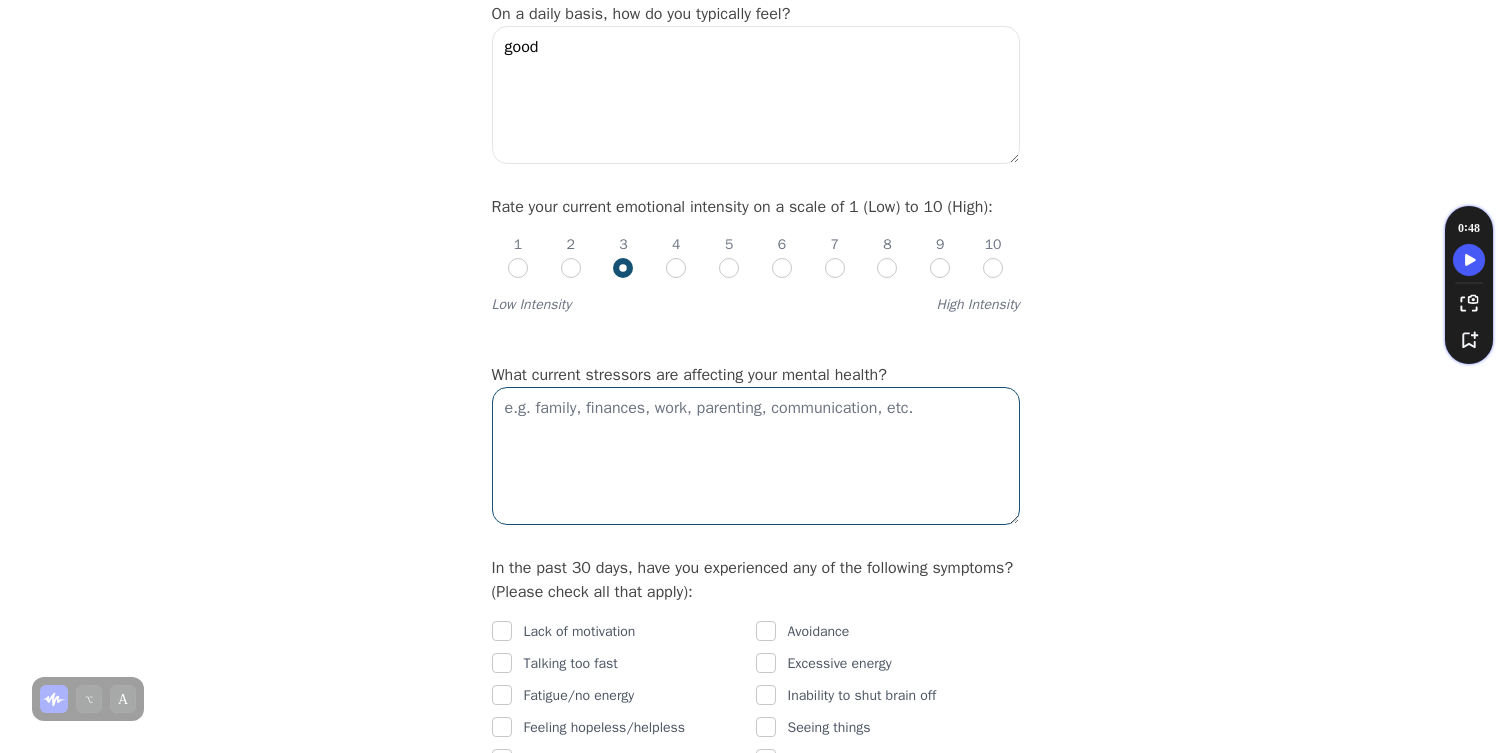 click at bounding box center (756, 456) 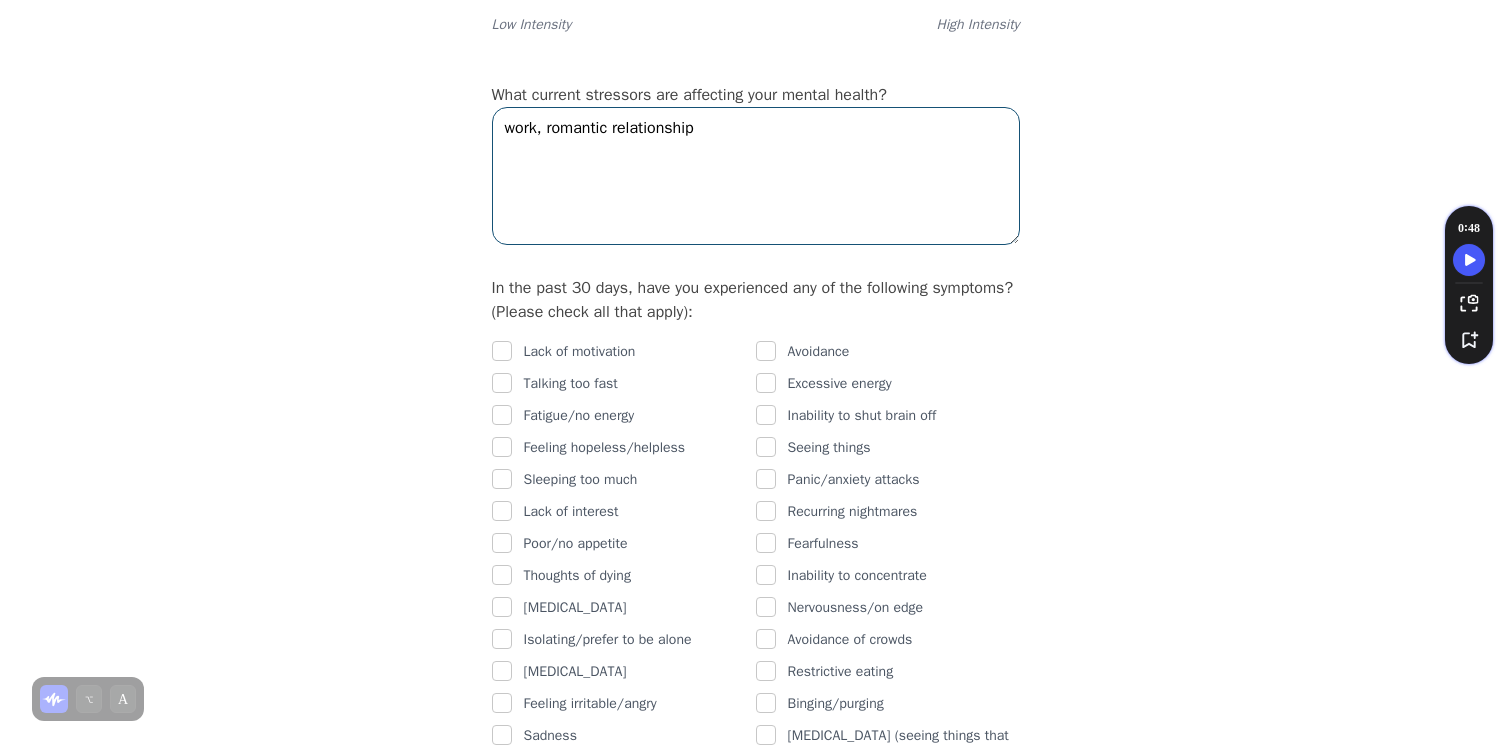 scroll, scrollTop: 983, scrollLeft: 0, axis: vertical 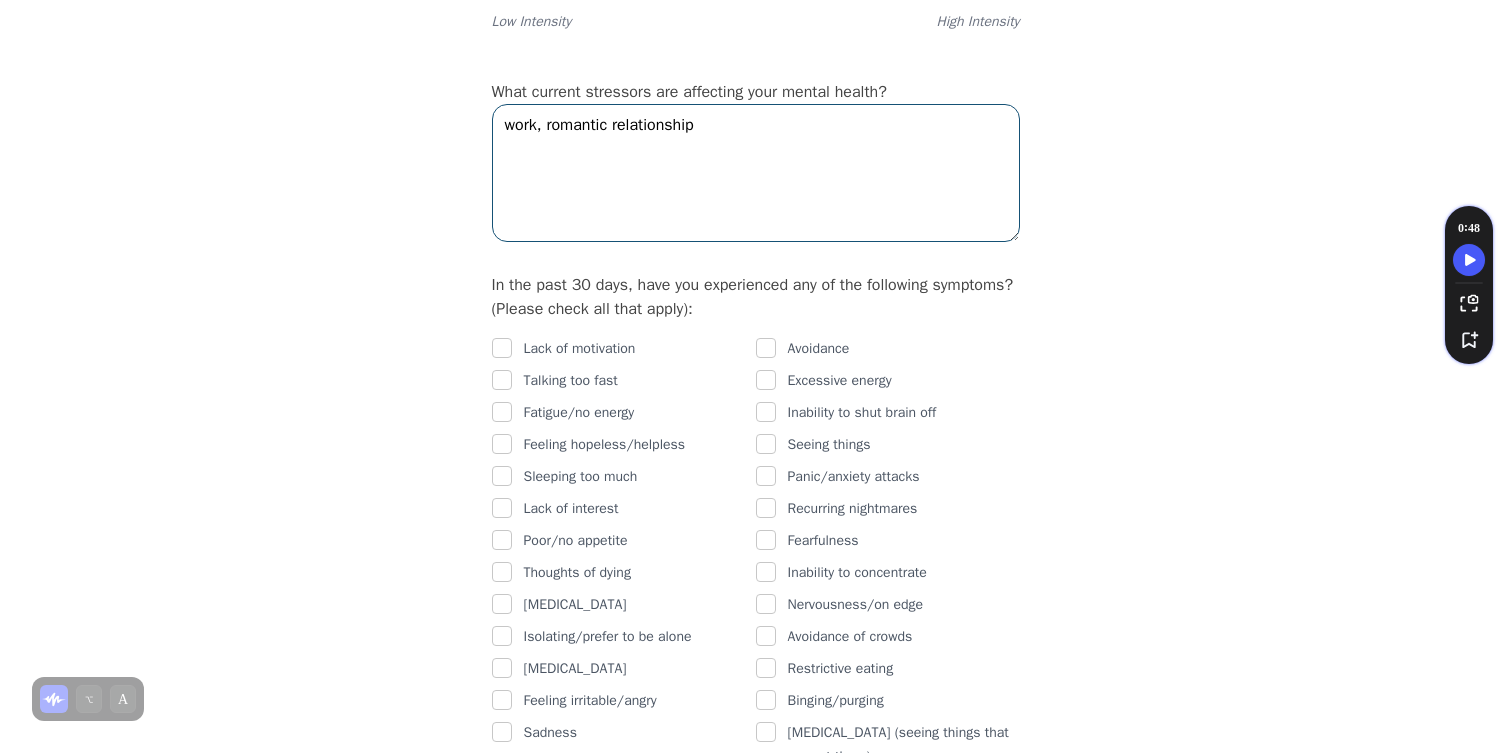 type on "work, romantic relationship" 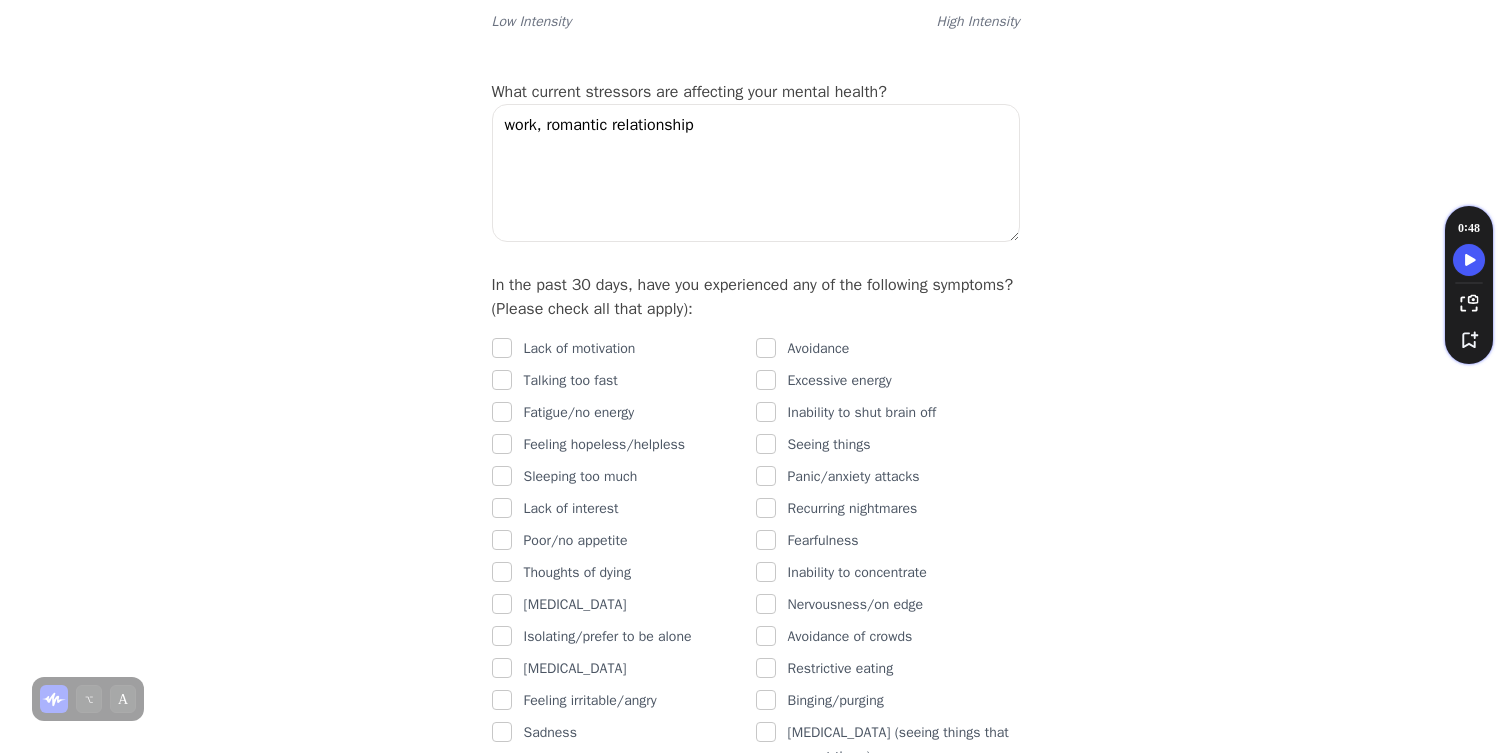 click on "Feeling hopeless/helpless" at bounding box center [605, 445] 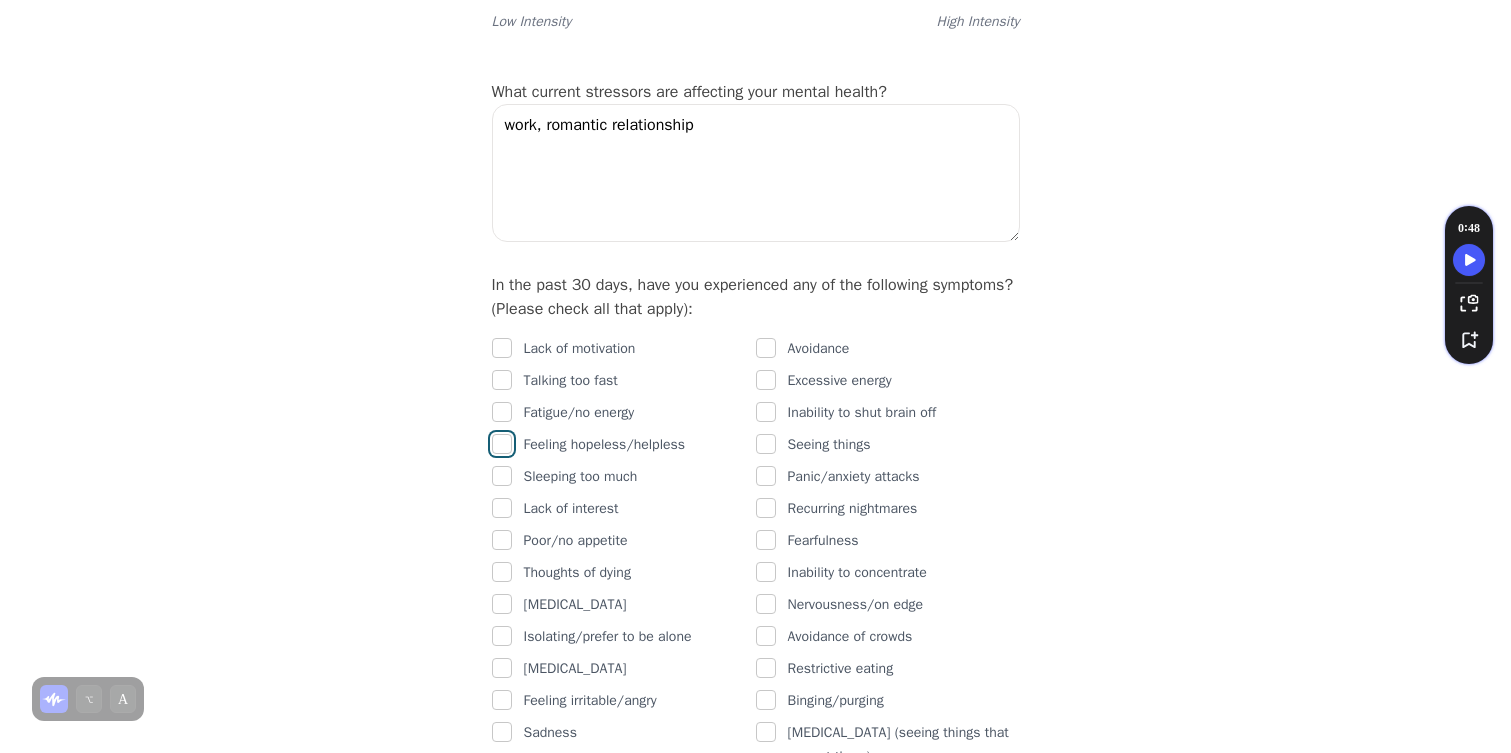 click at bounding box center (502, 444) 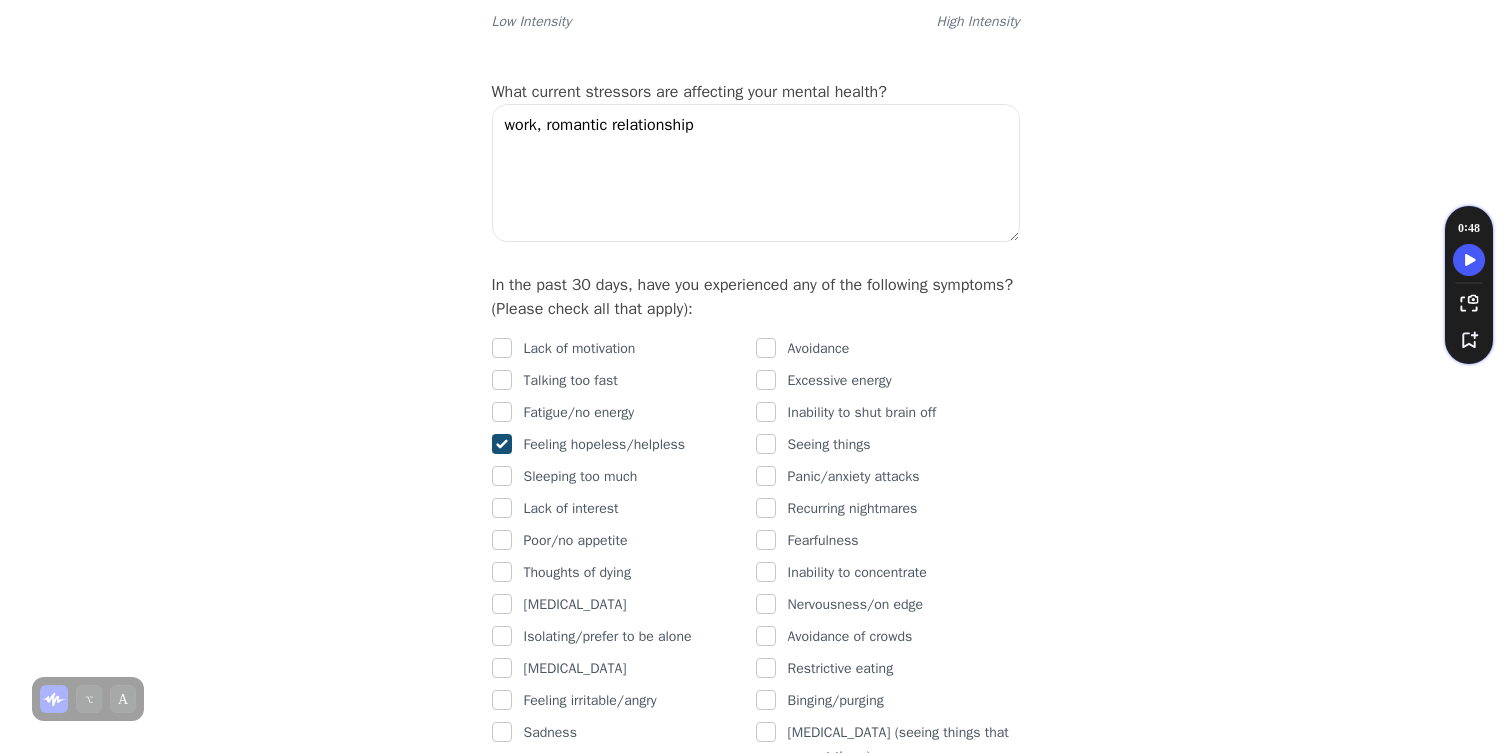 checkbox on "true" 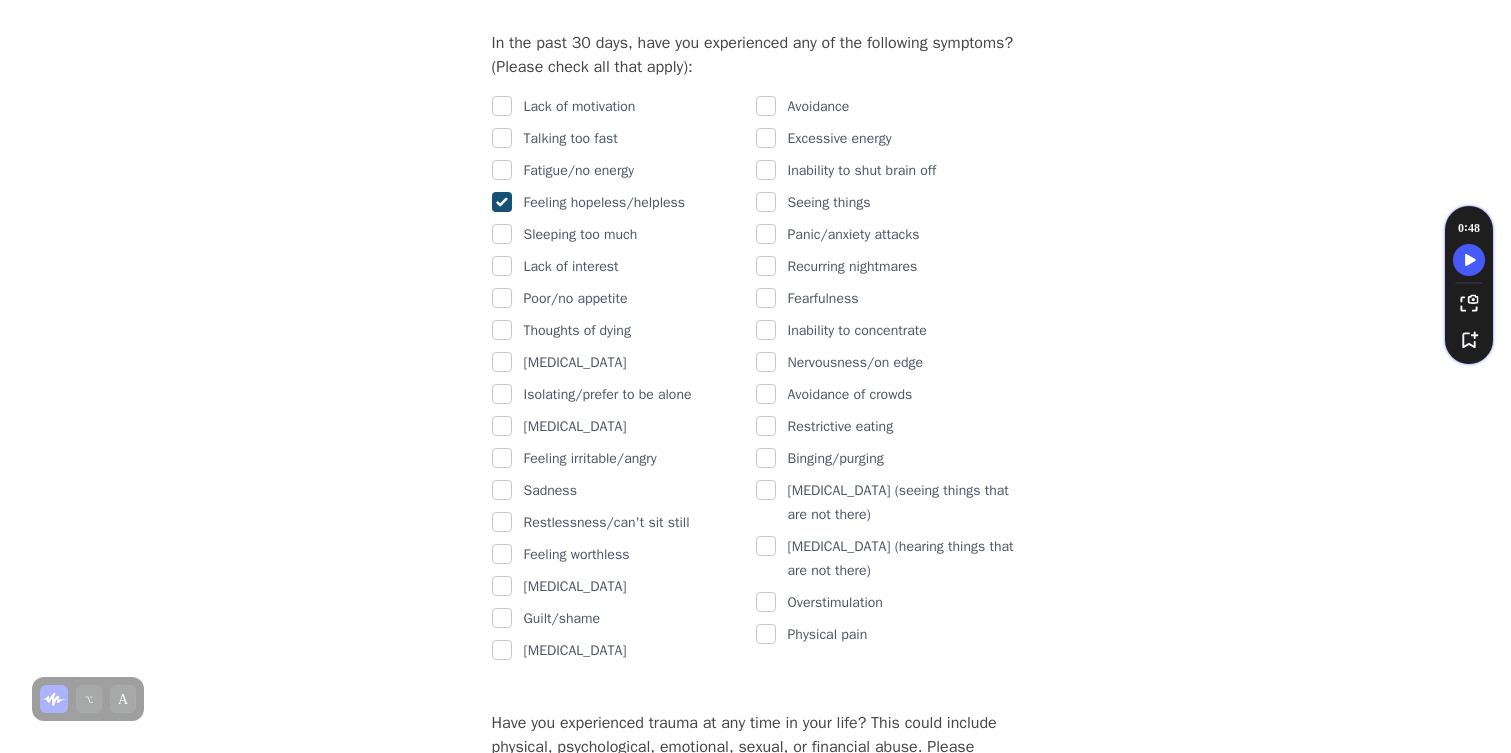 scroll, scrollTop: 1226, scrollLeft: 0, axis: vertical 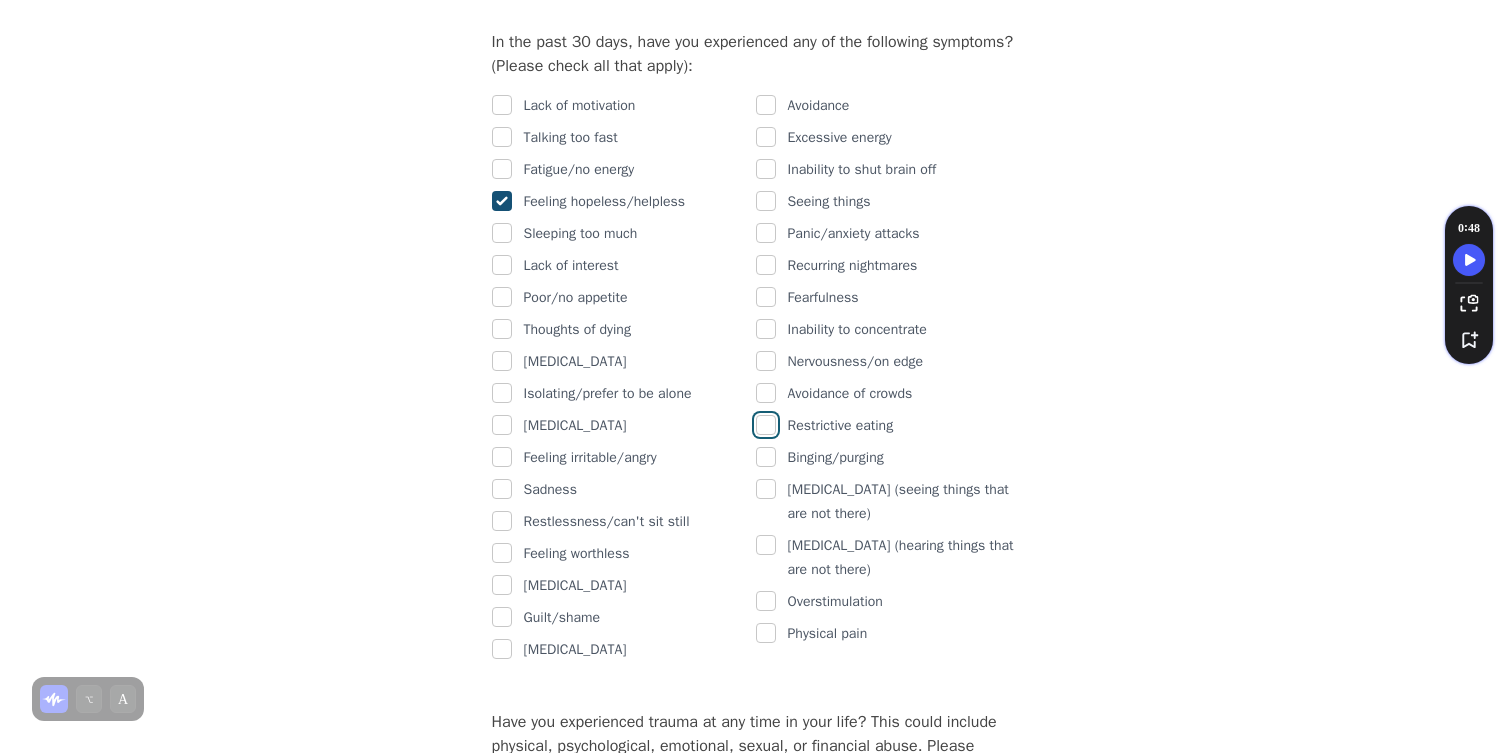 click at bounding box center [766, 425] 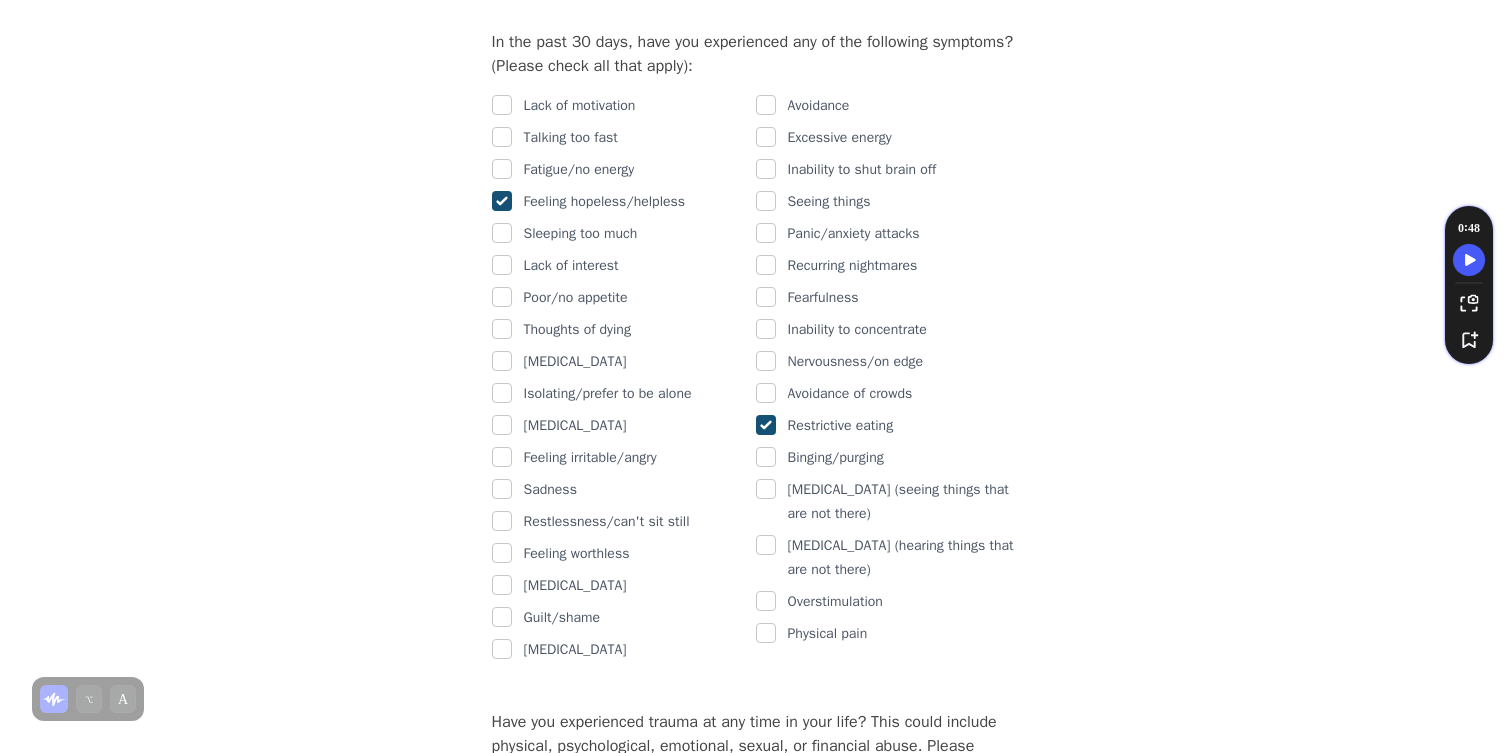 checkbox on "true" 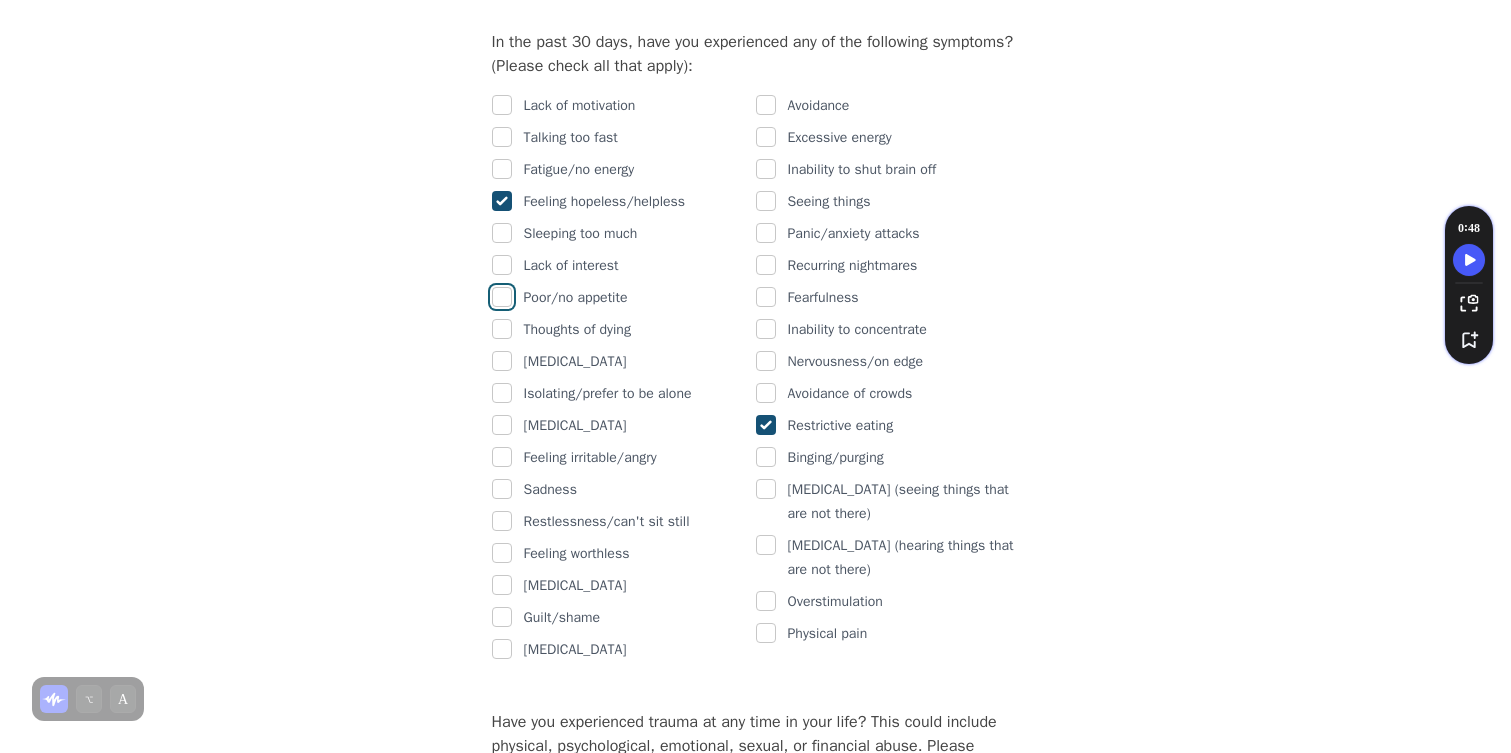 click at bounding box center [502, 297] 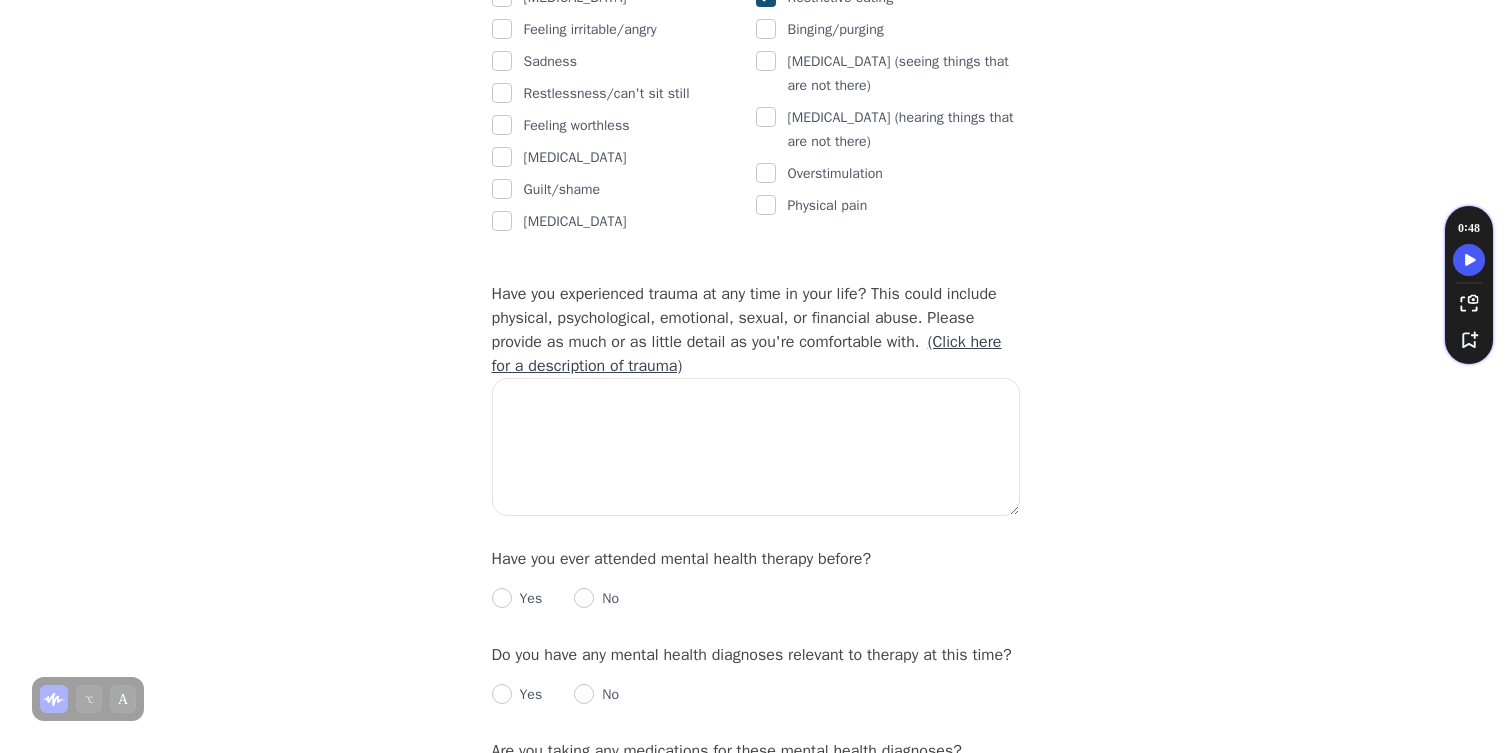 scroll, scrollTop: 1655, scrollLeft: 0, axis: vertical 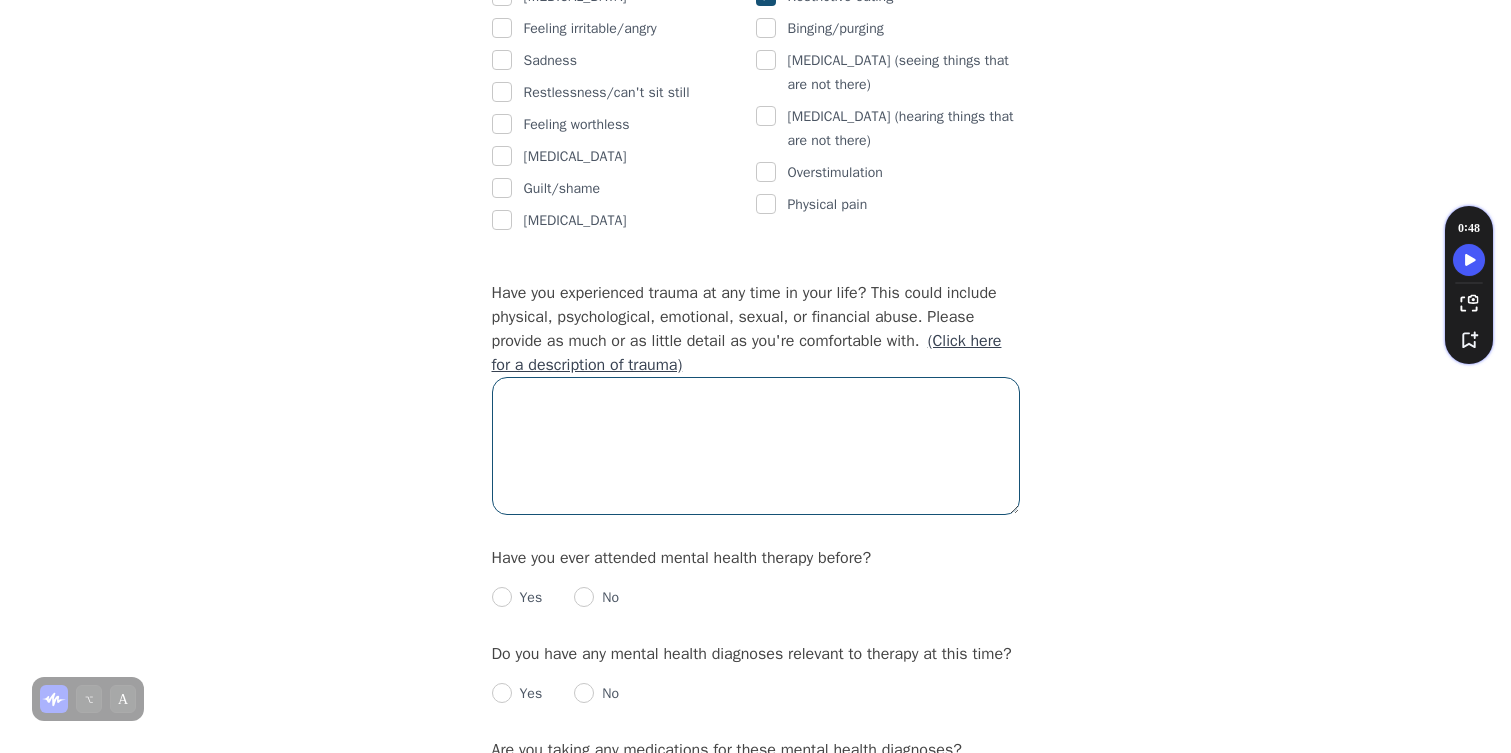 click at bounding box center (756, 446) 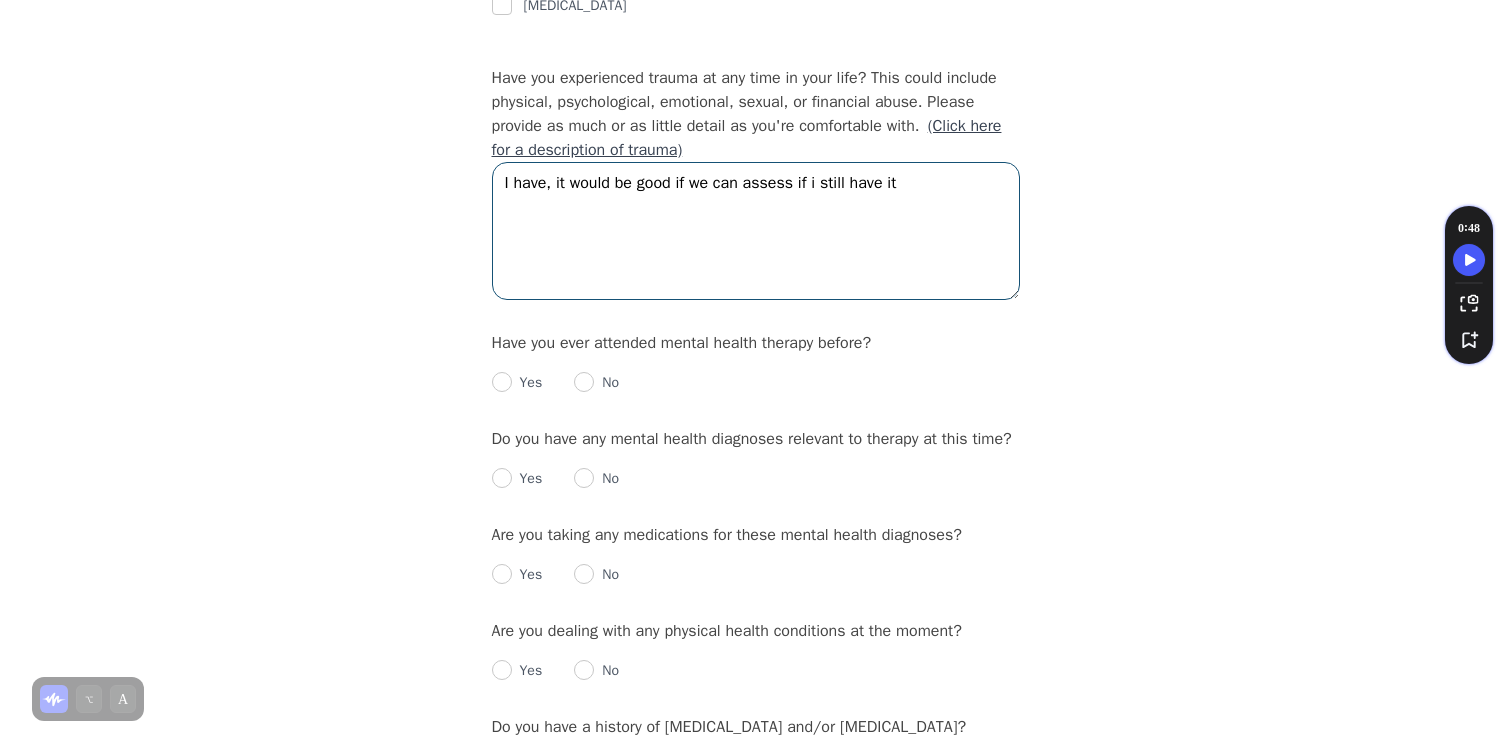 scroll, scrollTop: 1884, scrollLeft: 0, axis: vertical 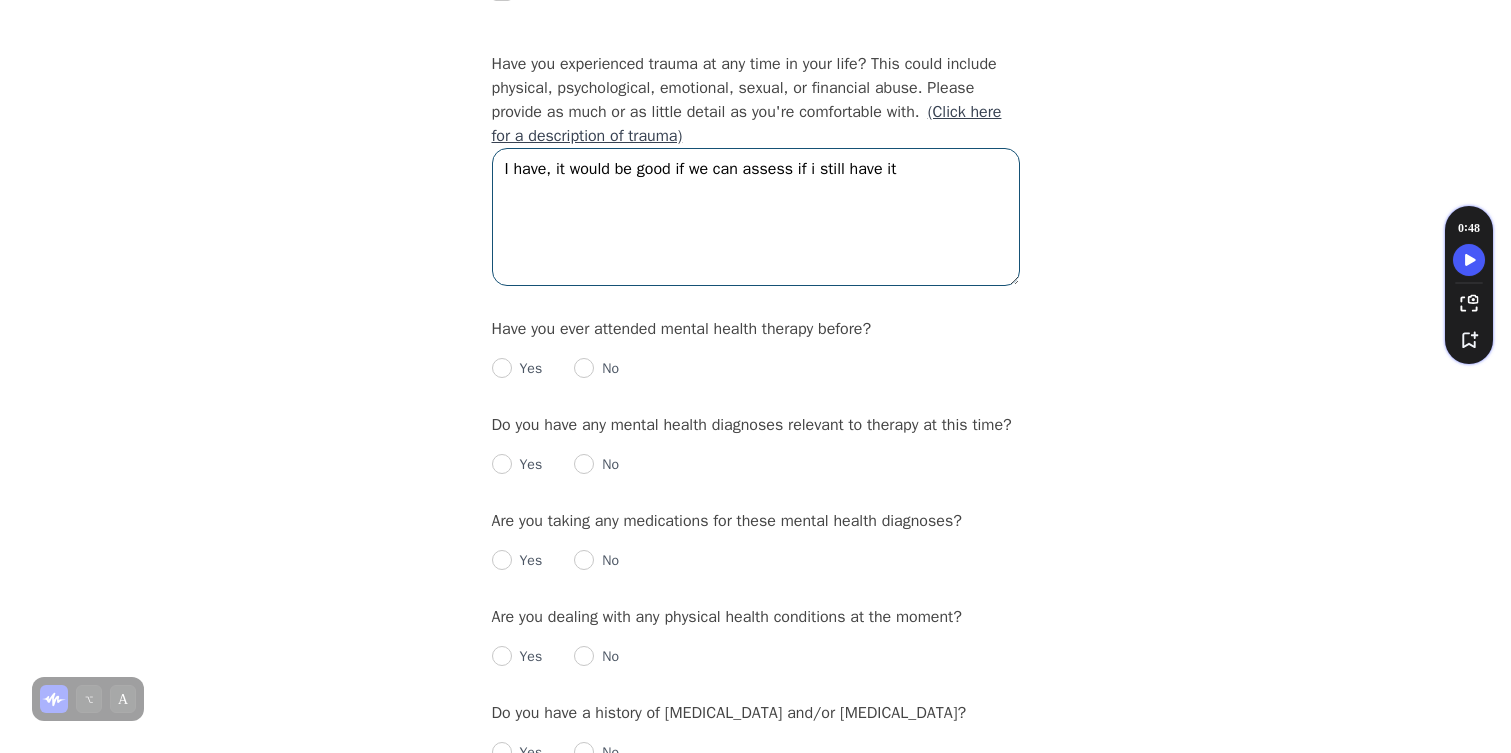 type on "I have, it would be good if we can assess if i still have it" 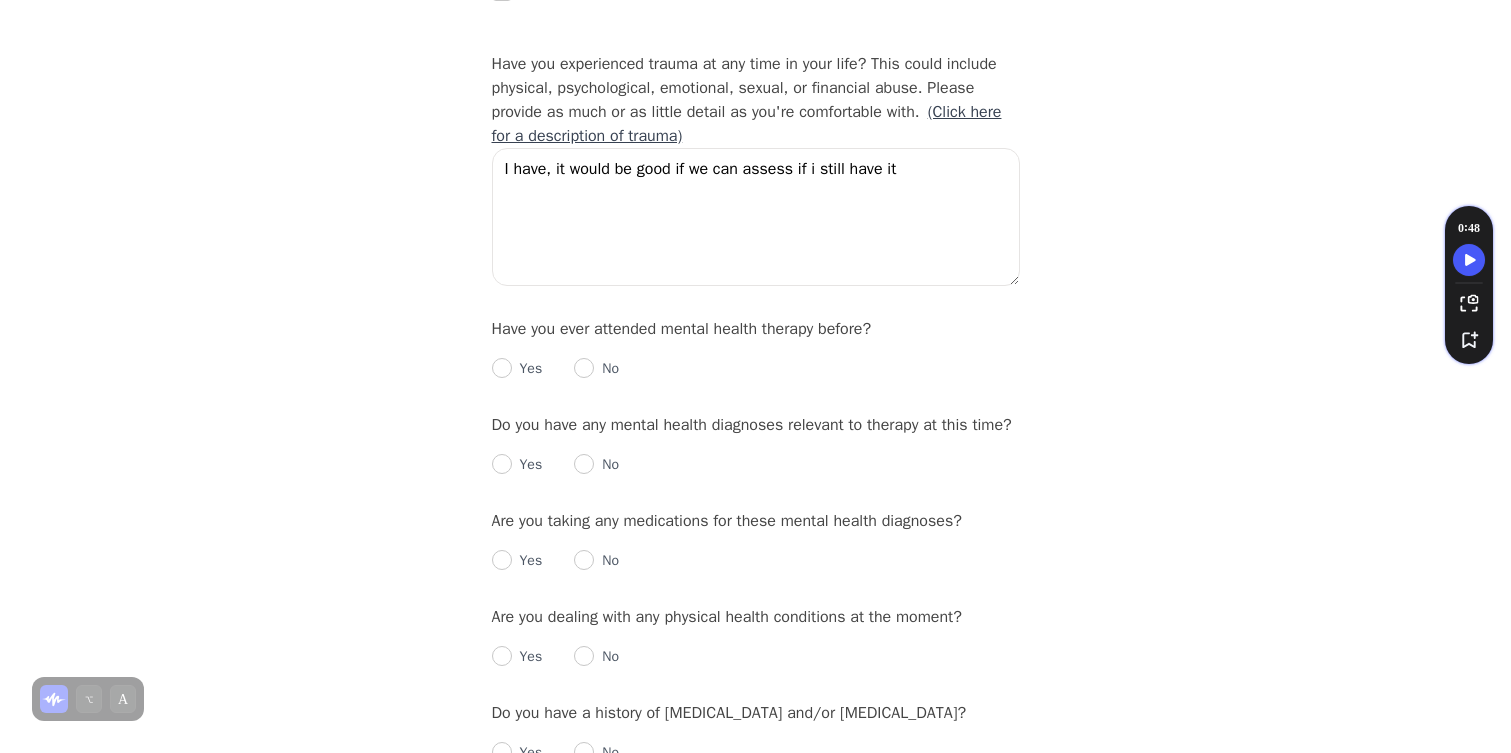 click on "No" at bounding box center [606, 369] 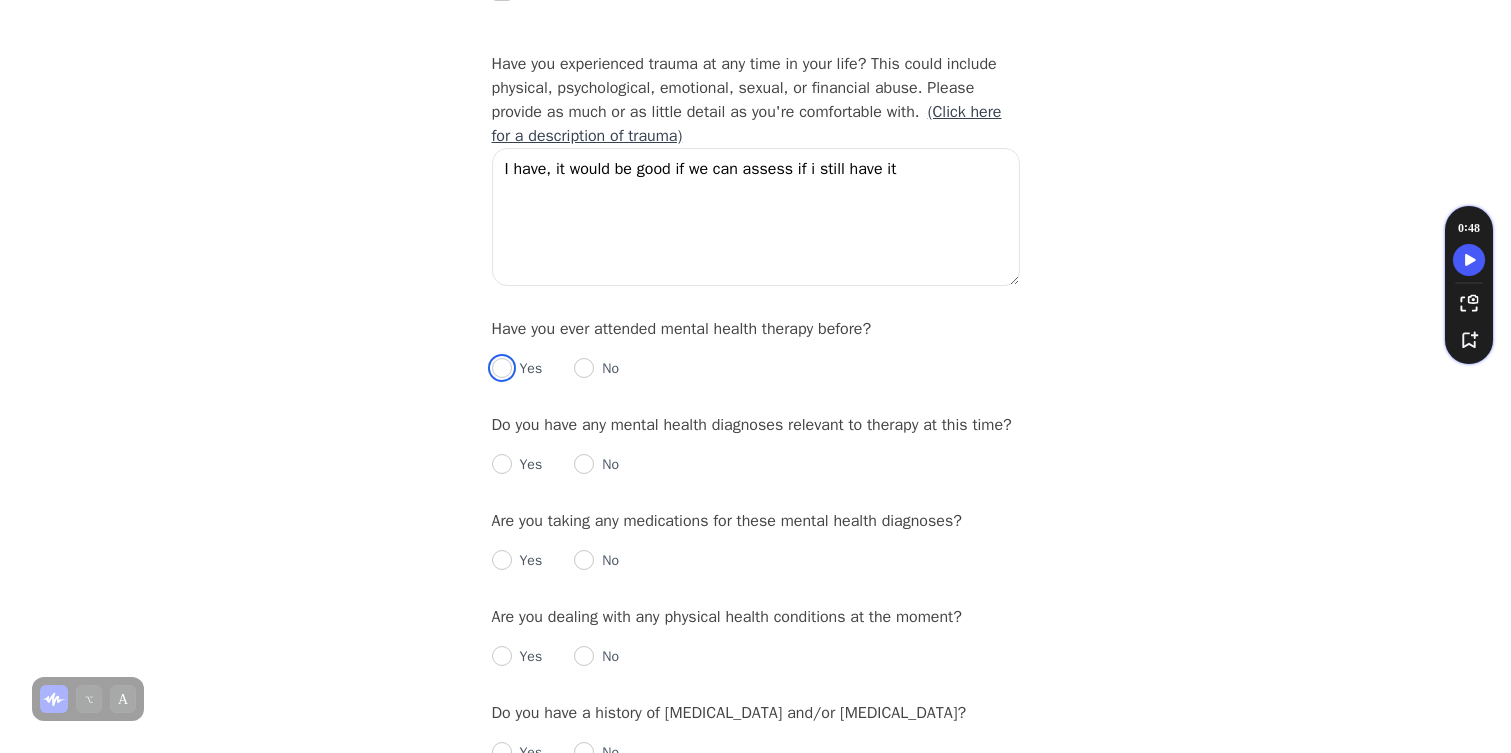 click at bounding box center [502, 368] 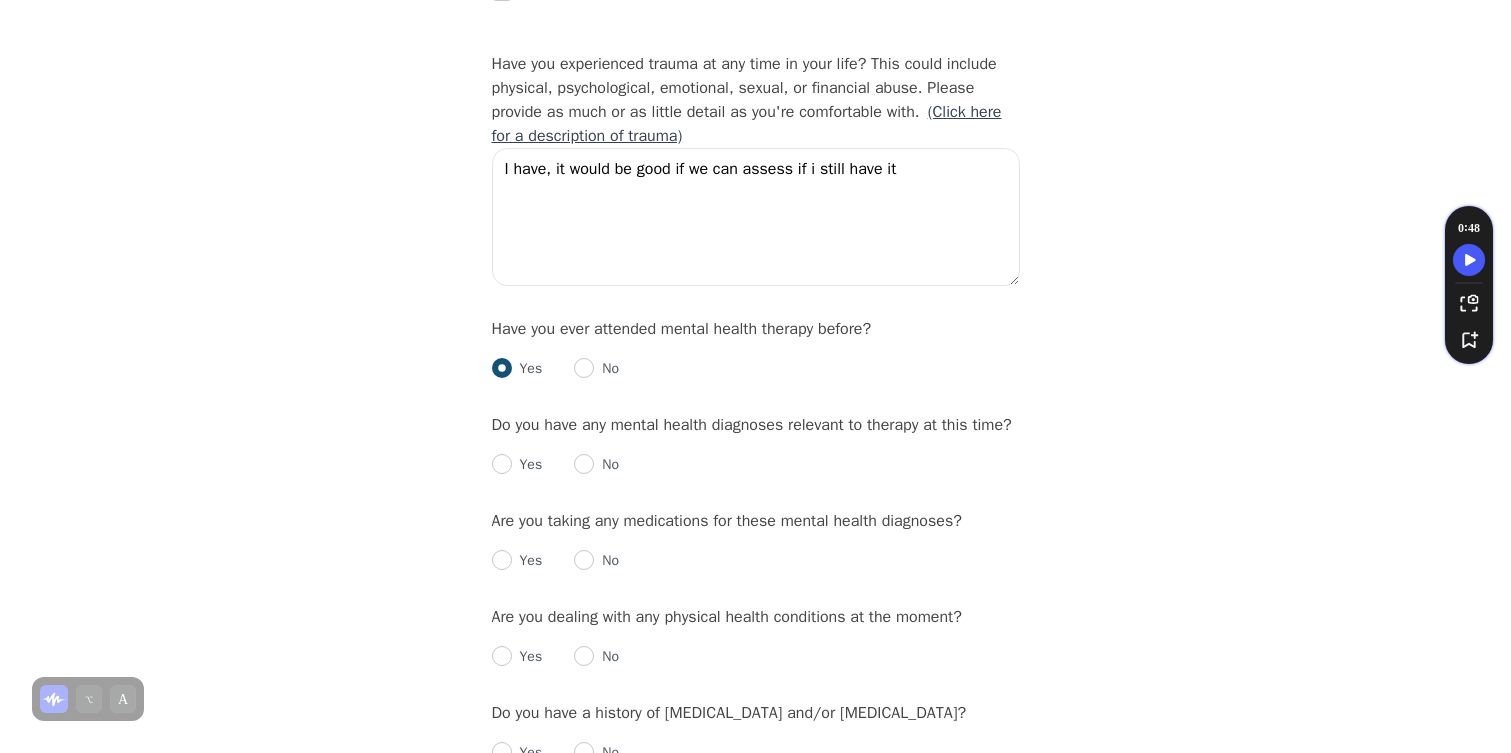 radio on "true" 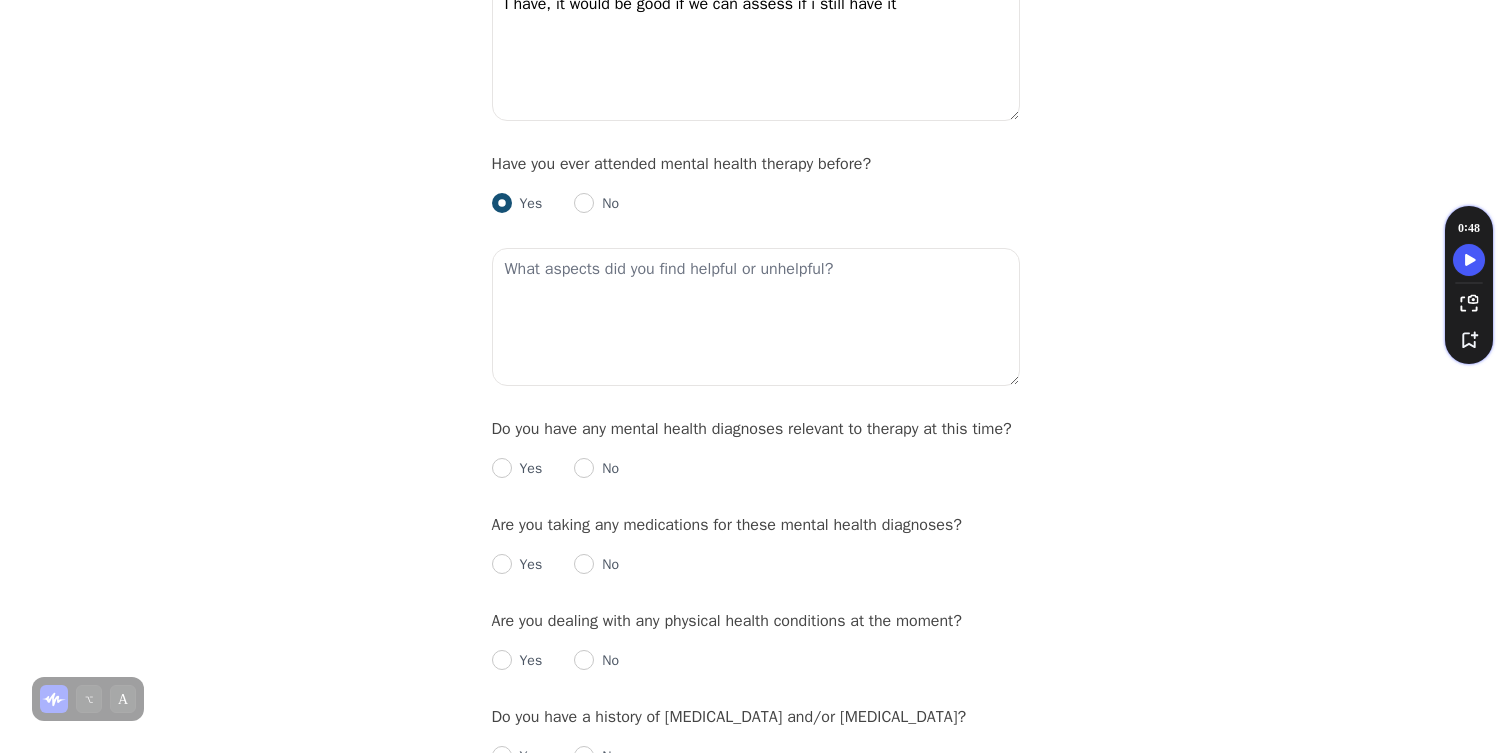scroll, scrollTop: 2050, scrollLeft: 0, axis: vertical 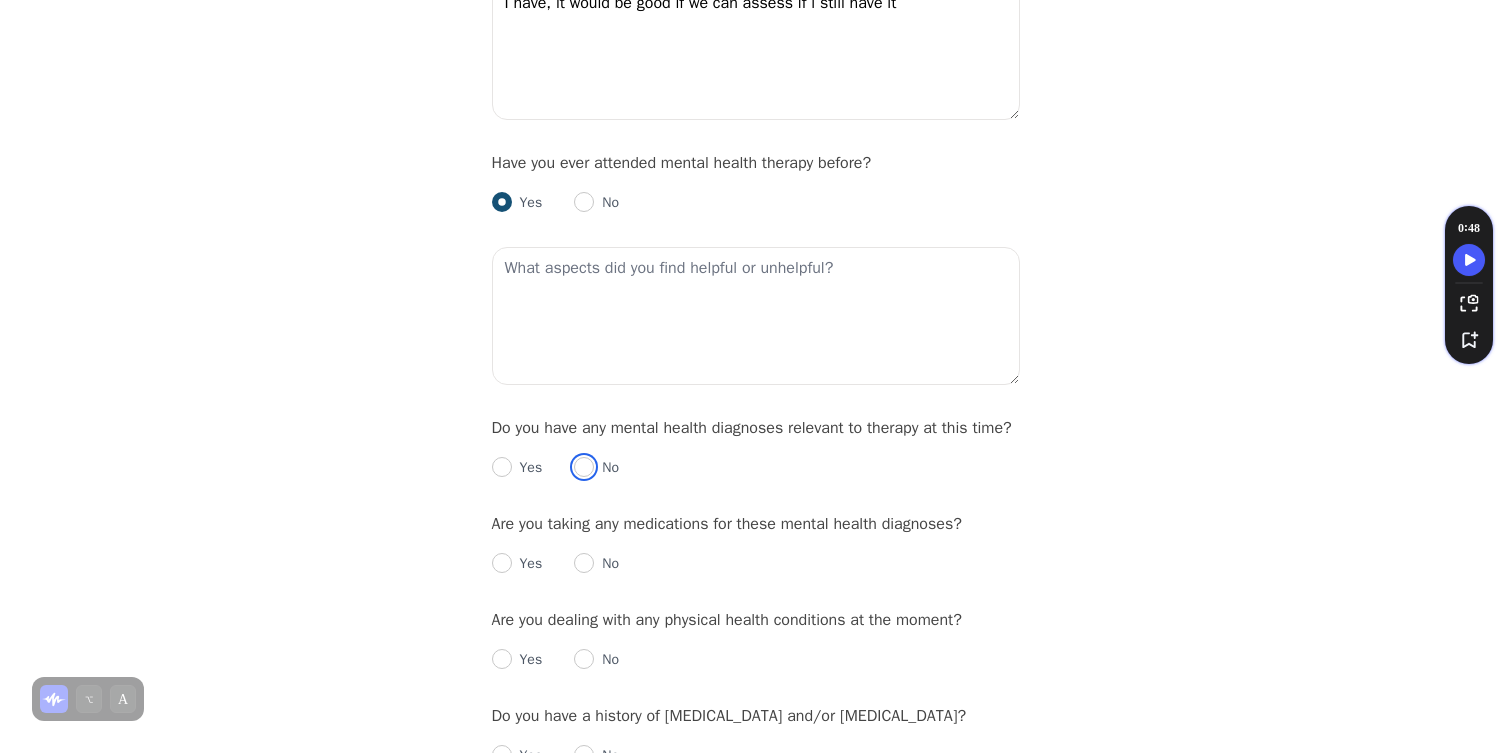 click at bounding box center (584, 467) 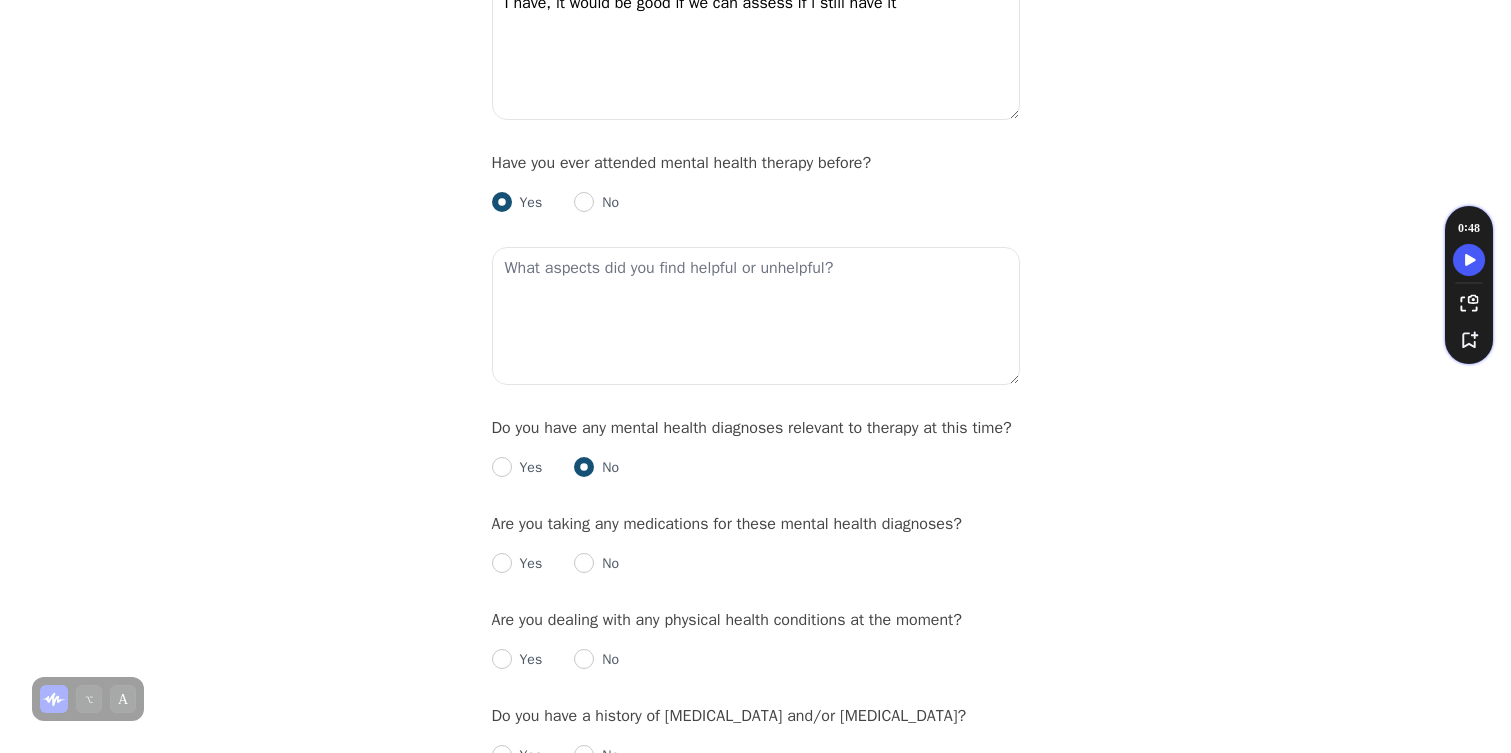 radio on "true" 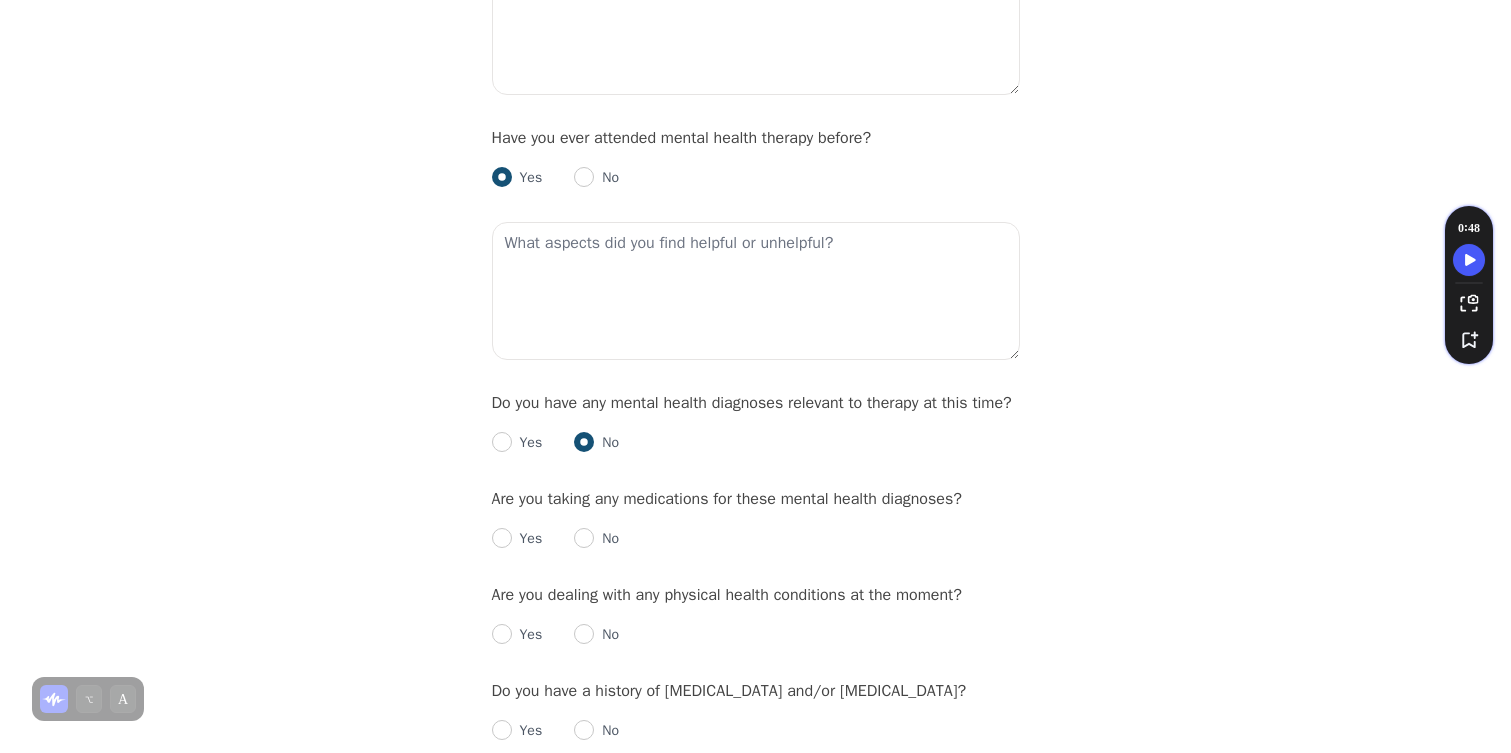 click on "No" at bounding box center (606, 539) 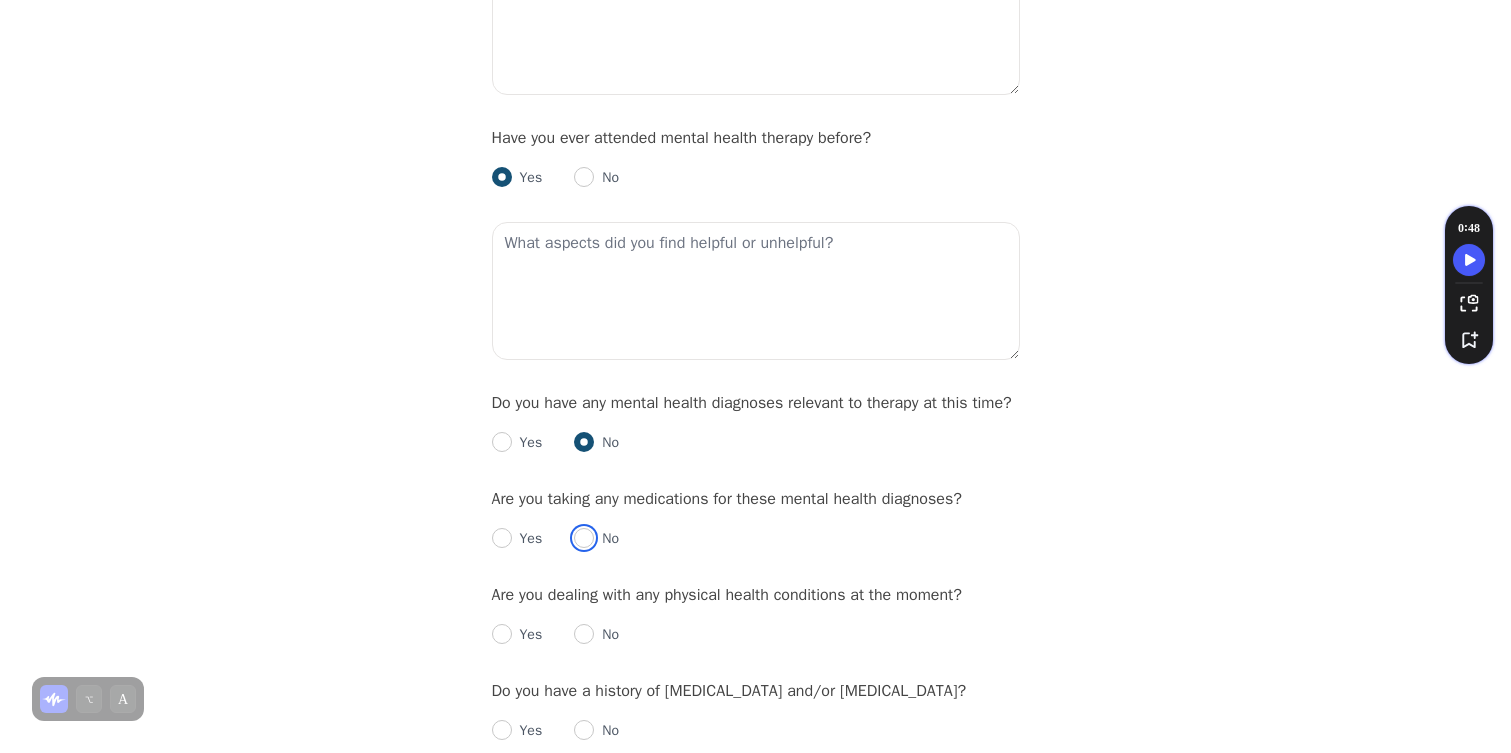 click at bounding box center (584, 538) 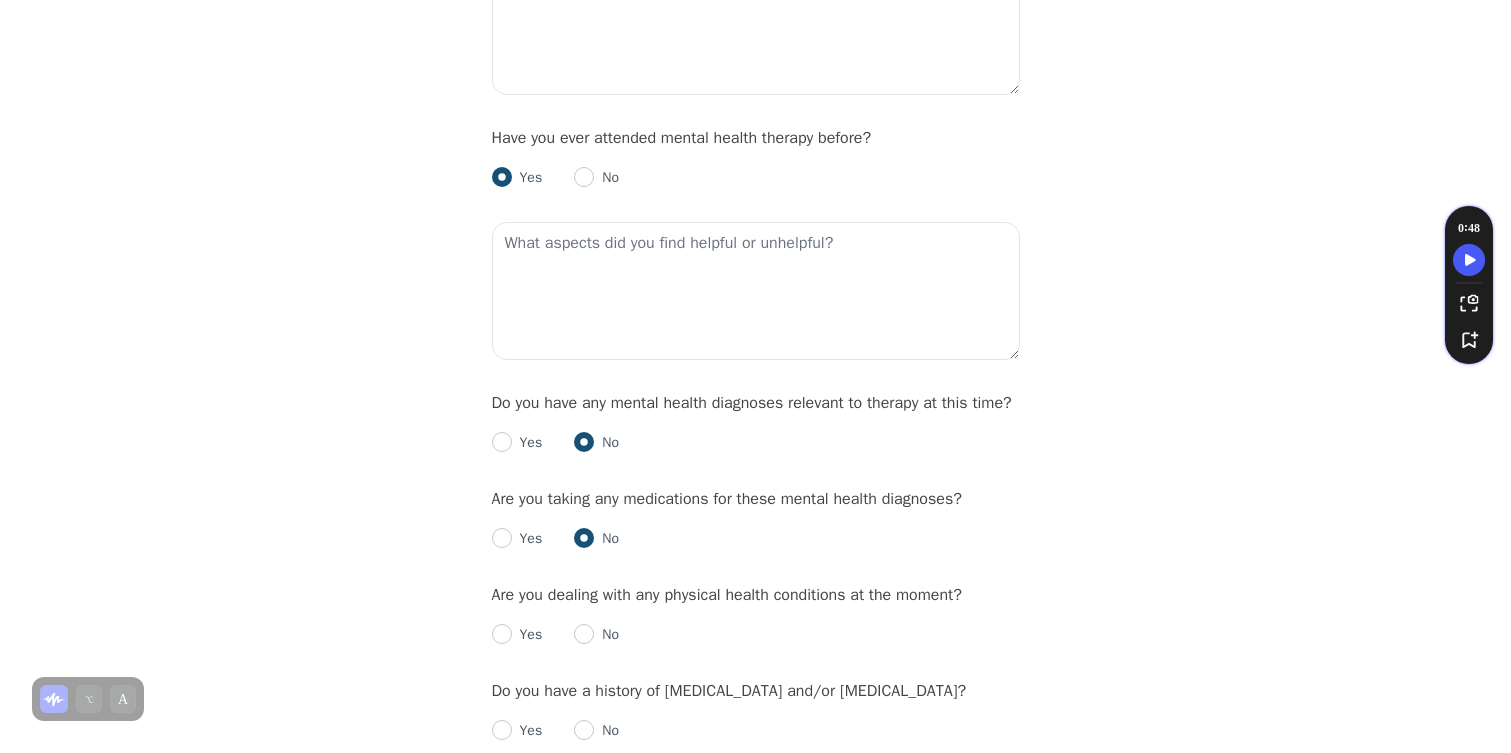 radio on "true" 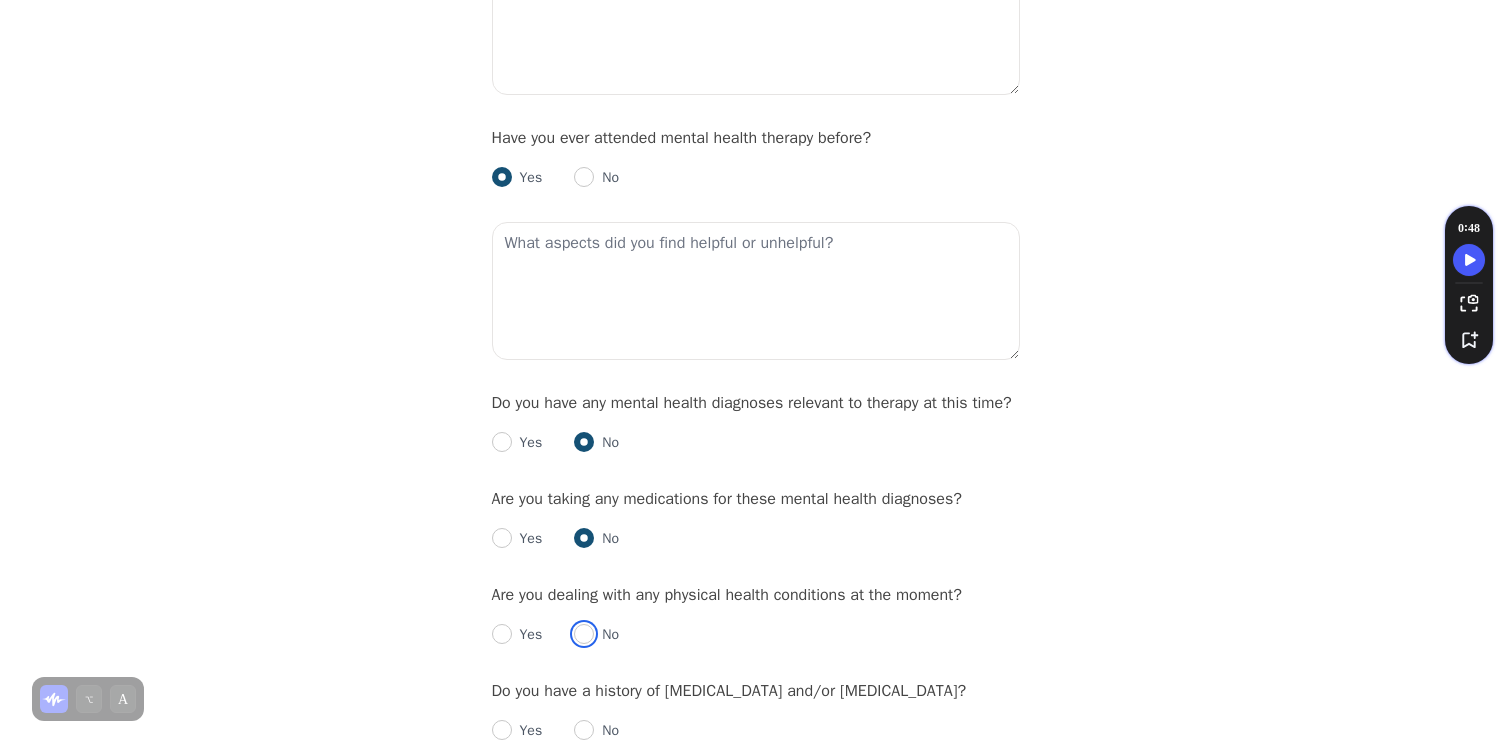click at bounding box center [584, 634] 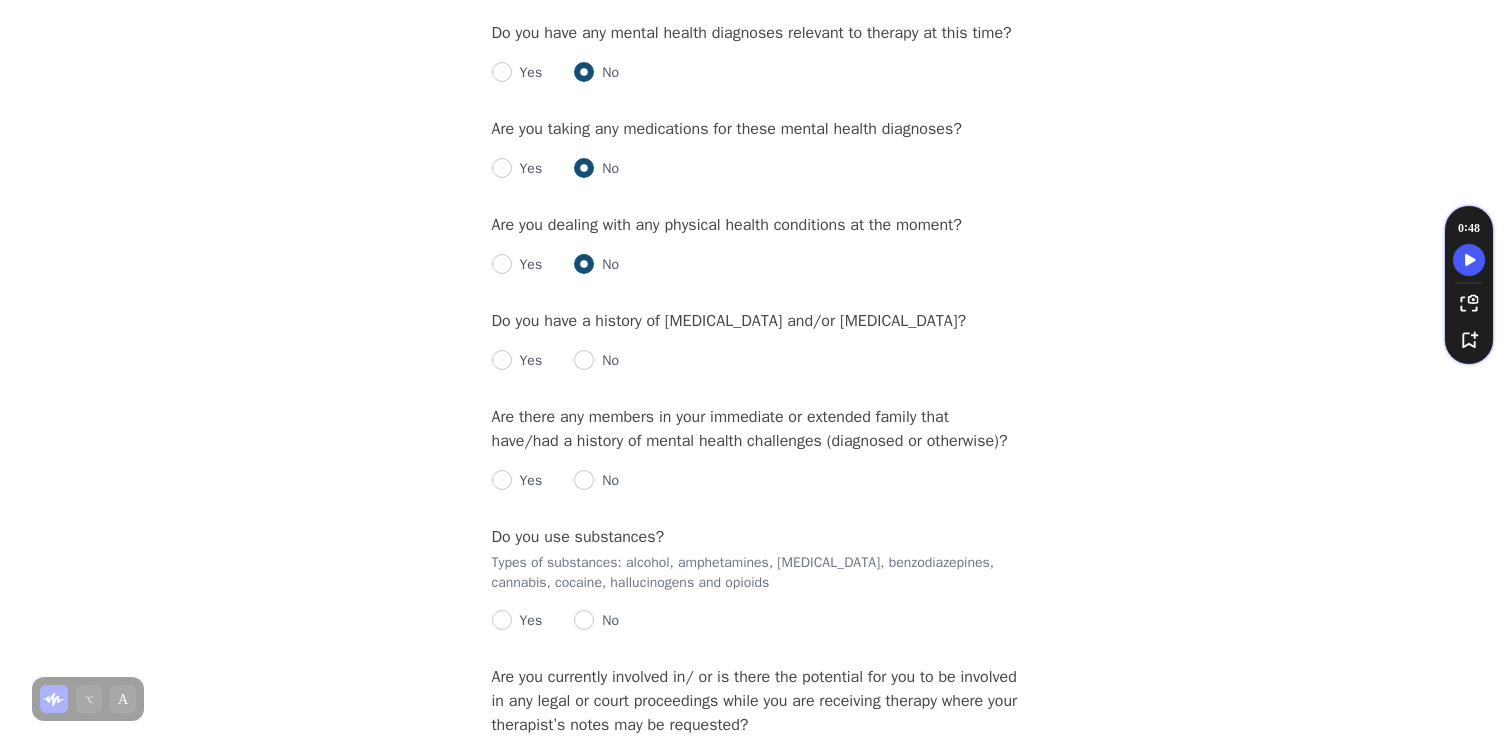 scroll, scrollTop: 2446, scrollLeft: 0, axis: vertical 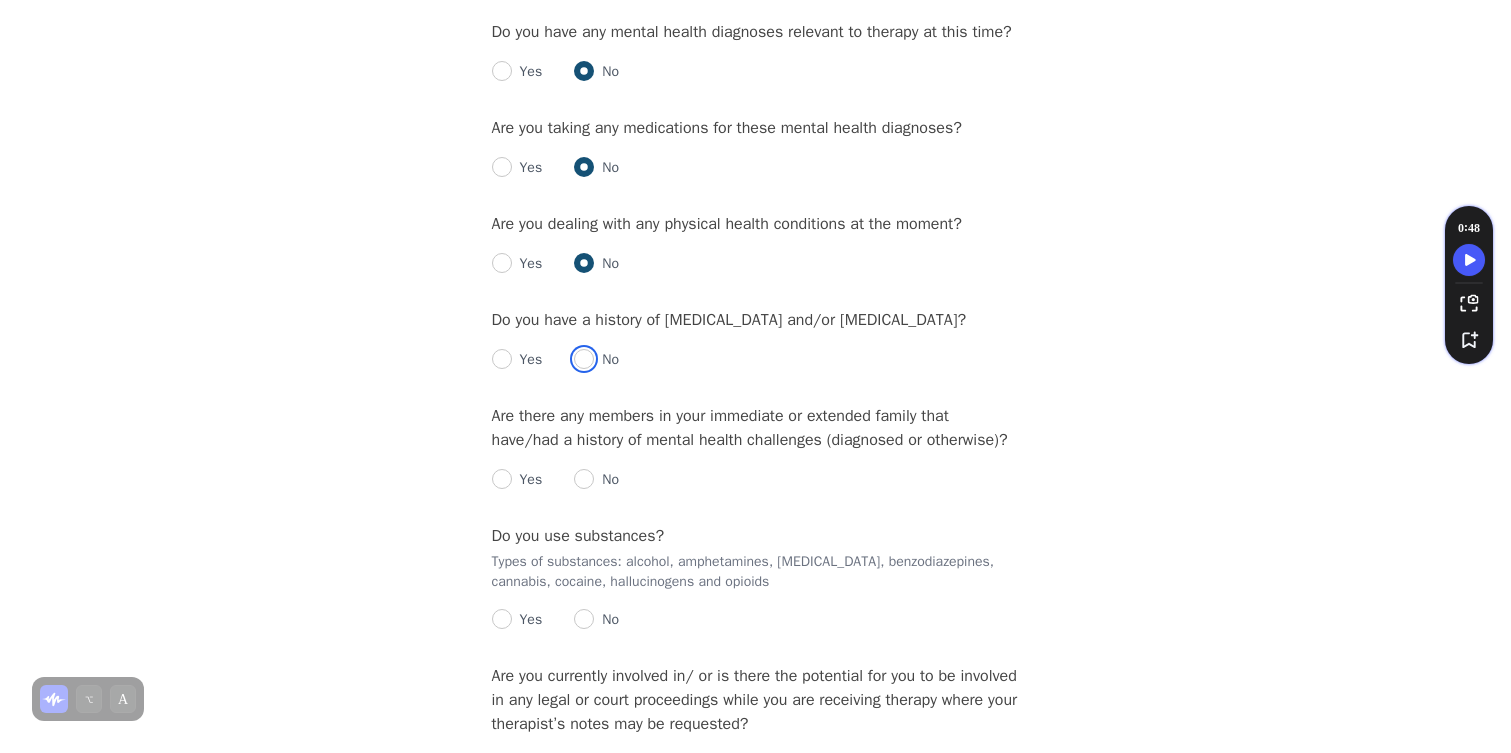 click at bounding box center [584, 359] 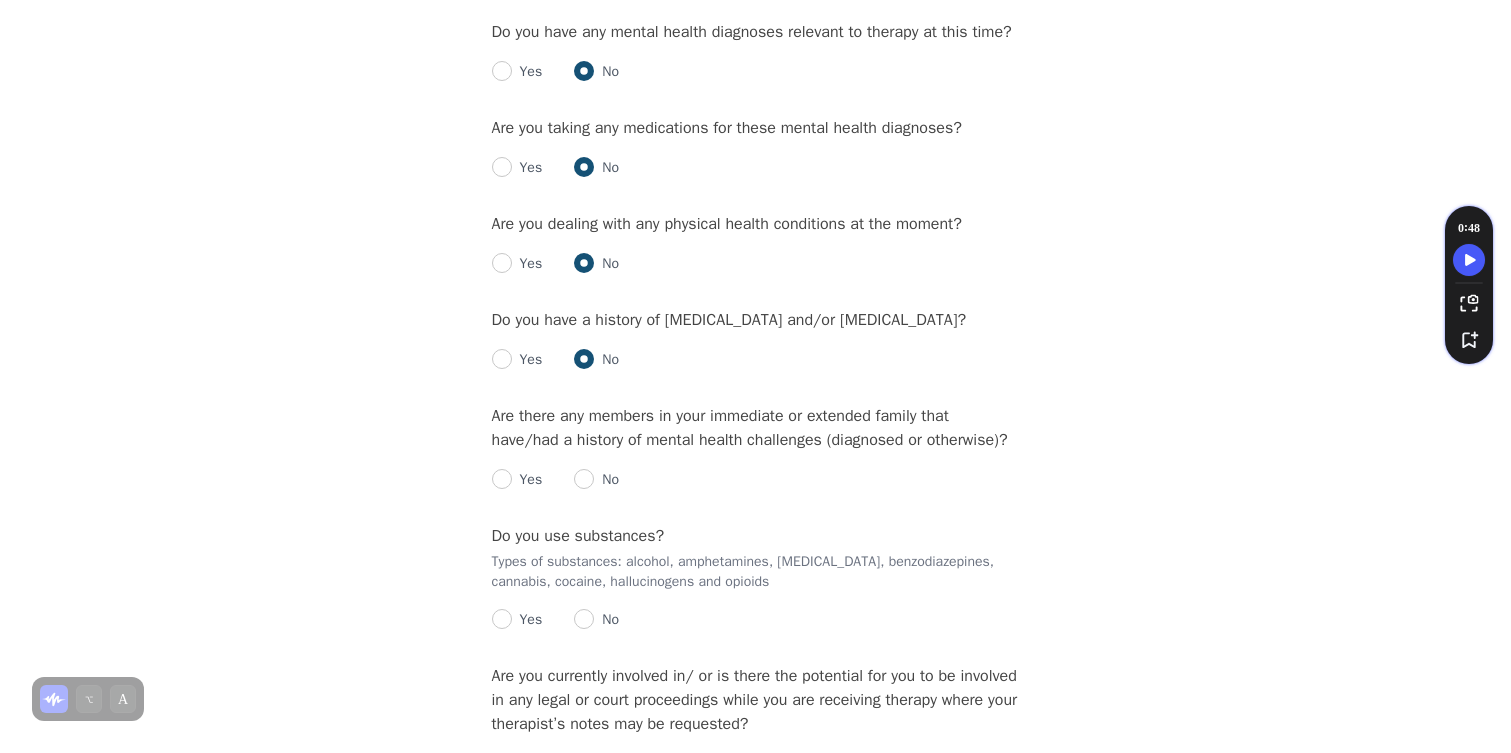 radio on "true" 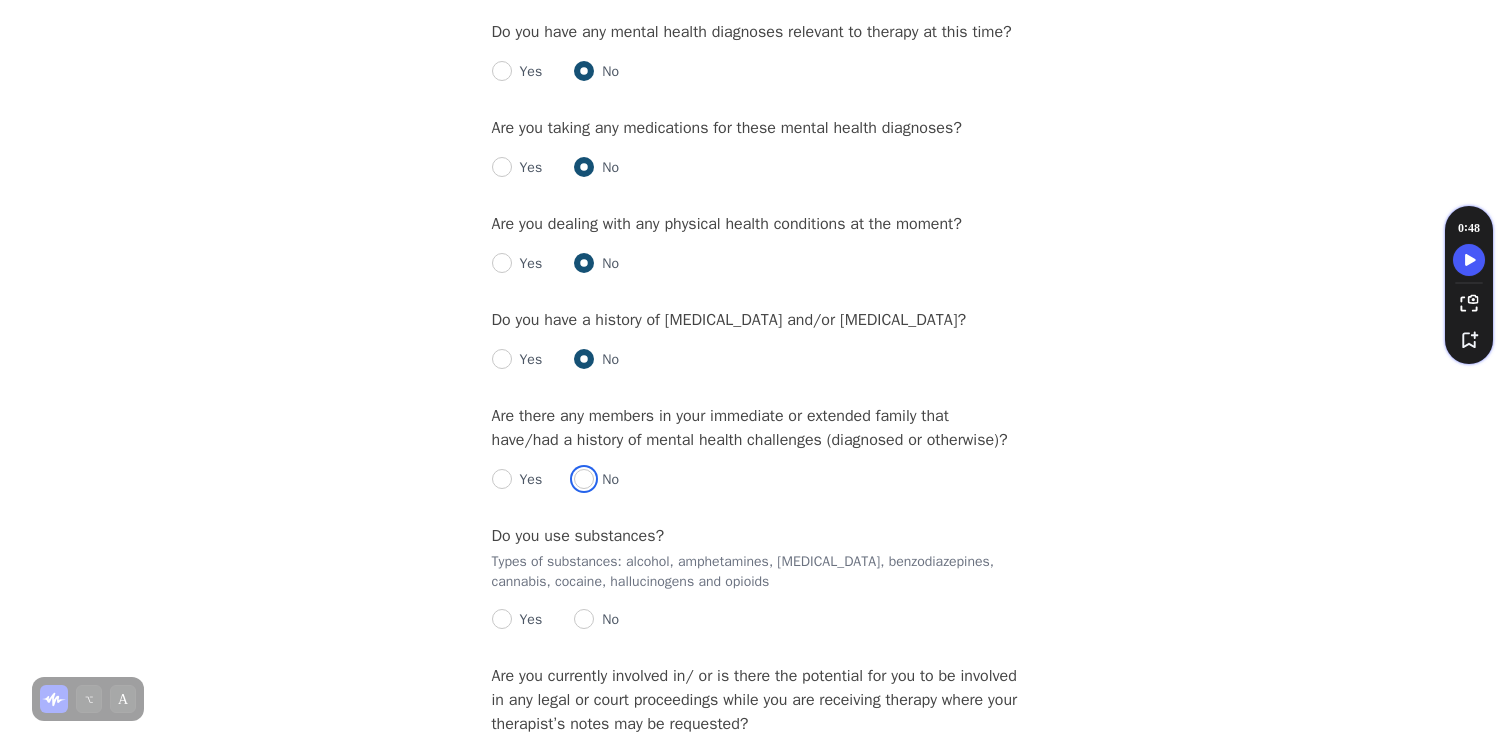 click at bounding box center [584, 479] 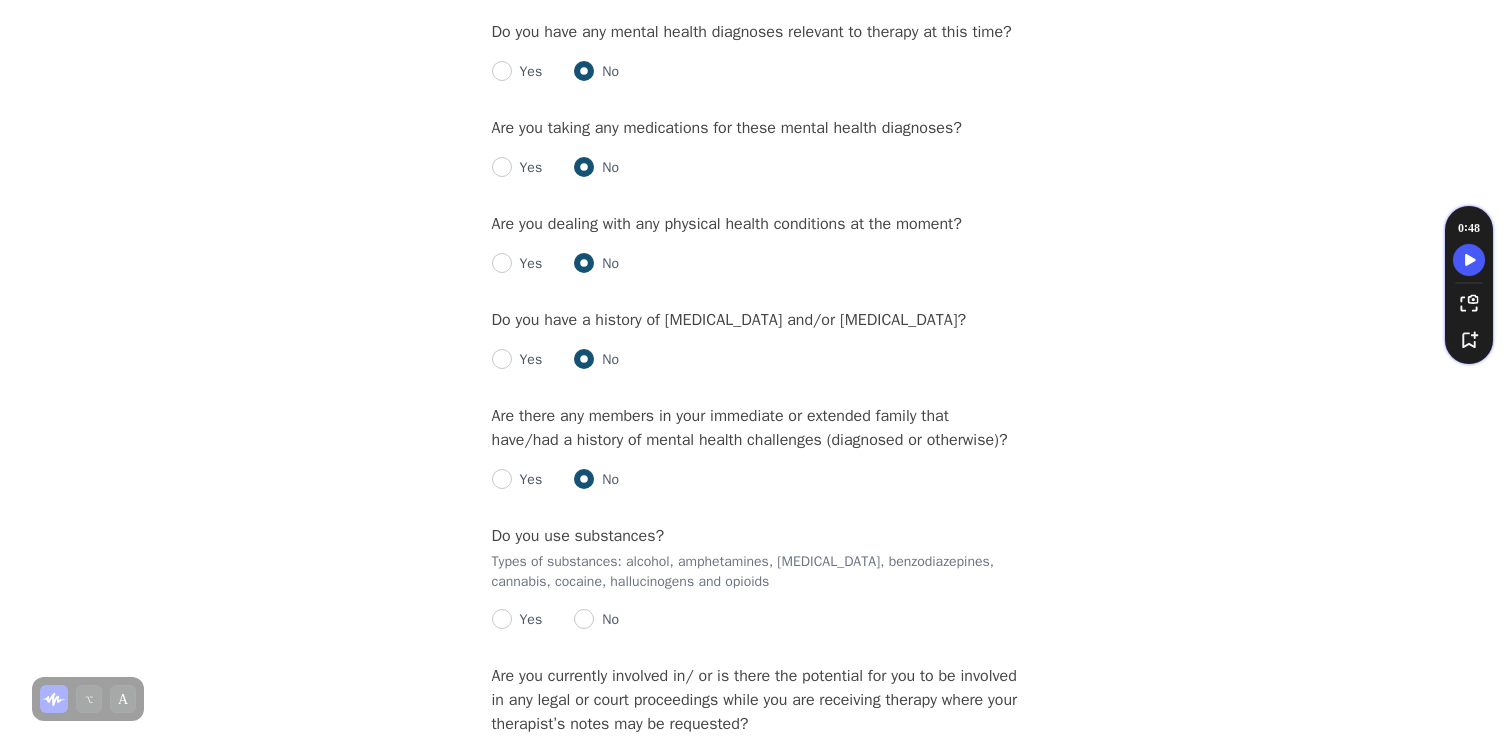 radio on "true" 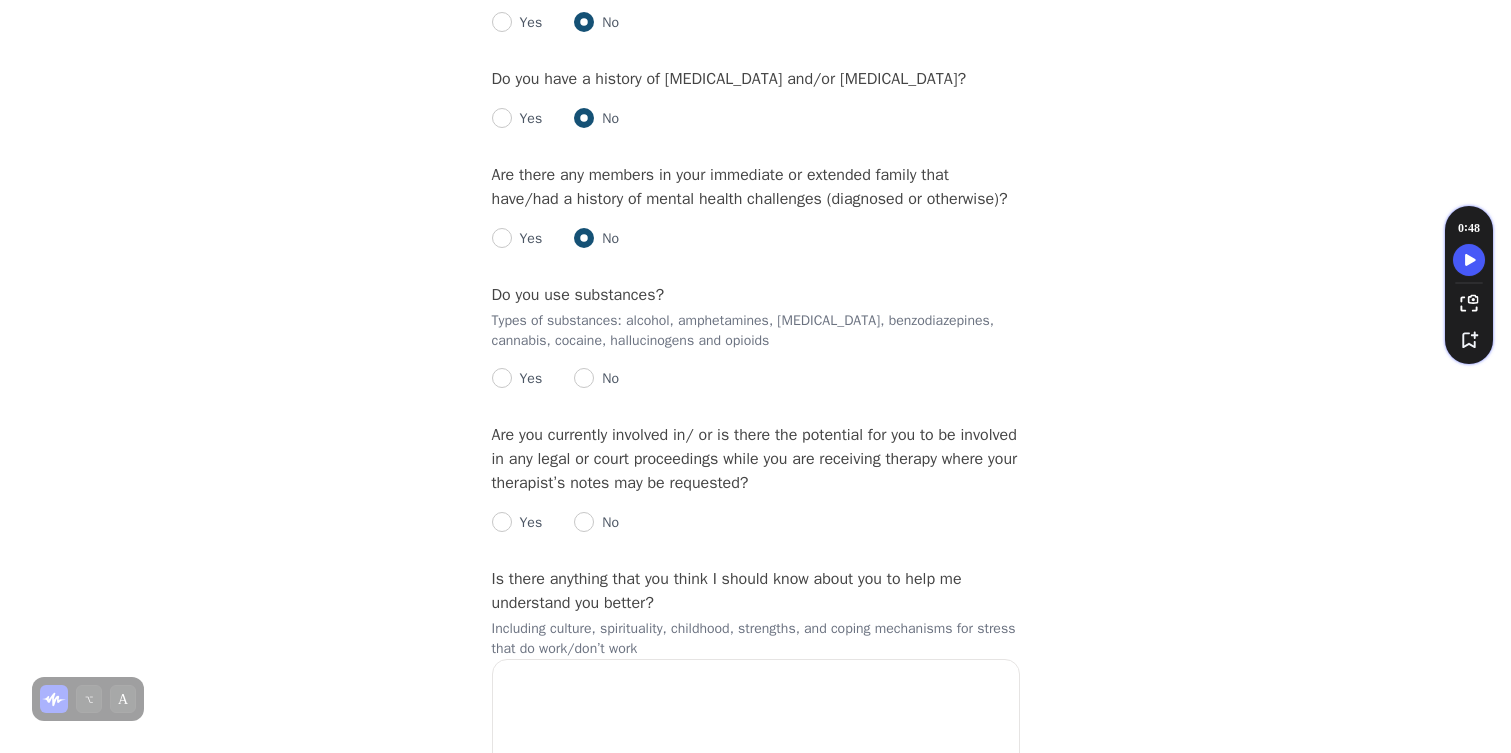 scroll, scrollTop: 2691, scrollLeft: 0, axis: vertical 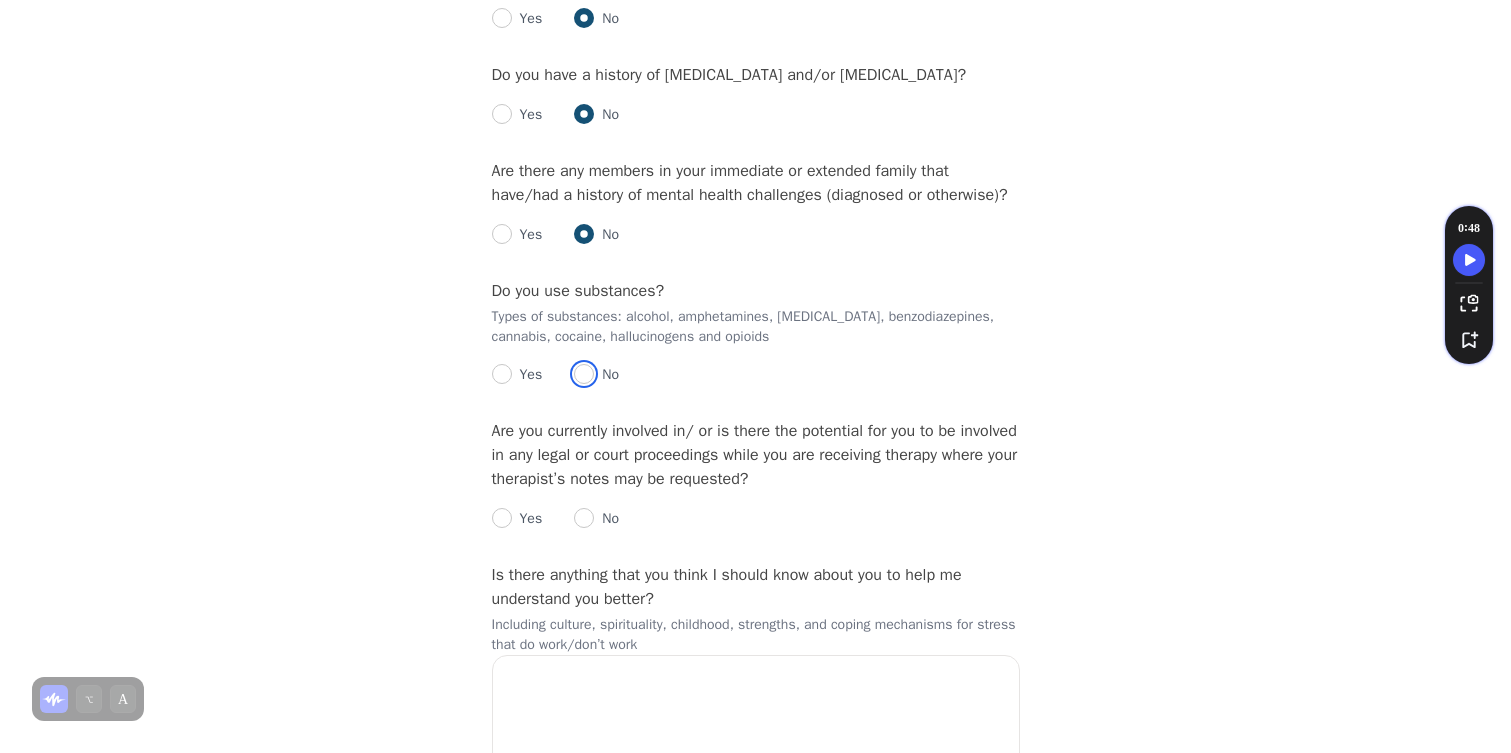 click at bounding box center (584, 374) 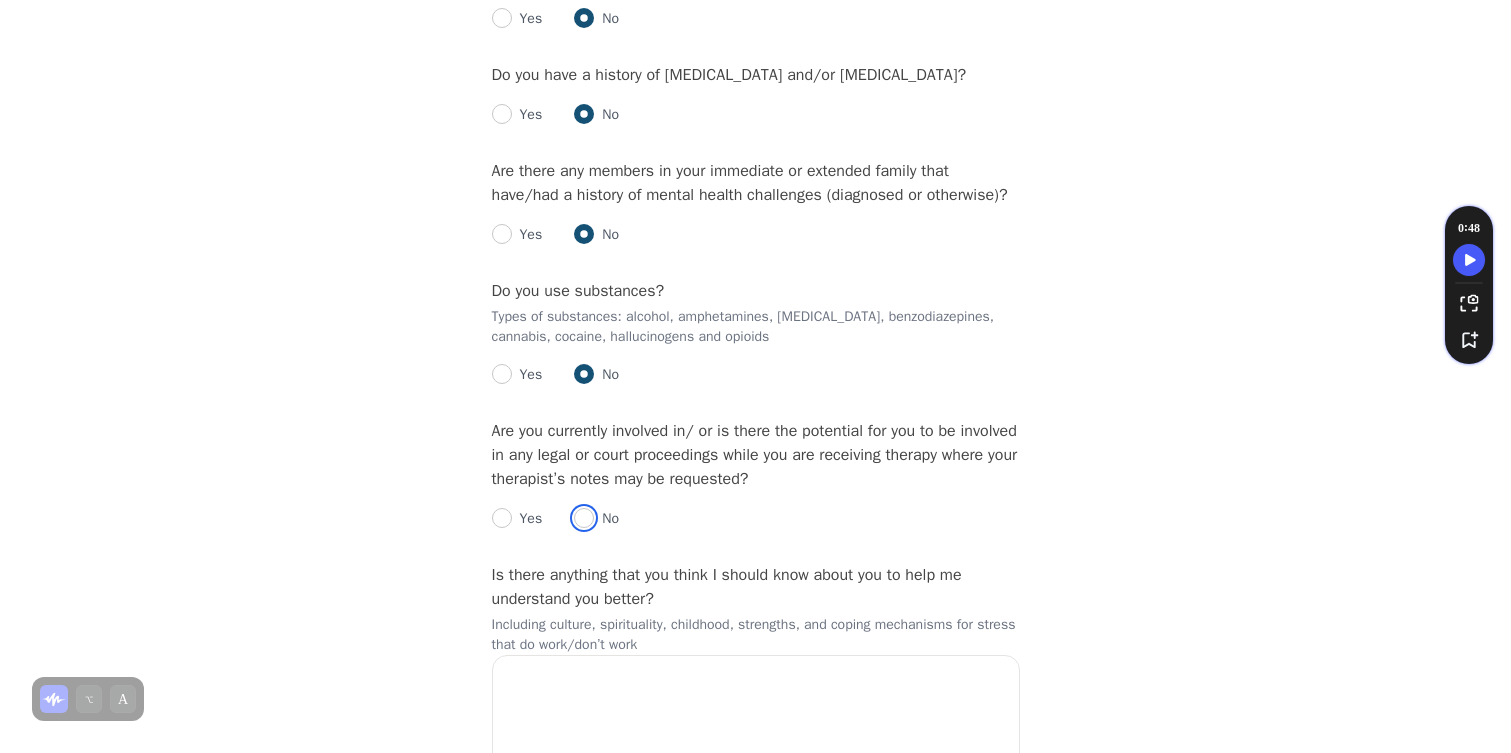 click at bounding box center (584, 518) 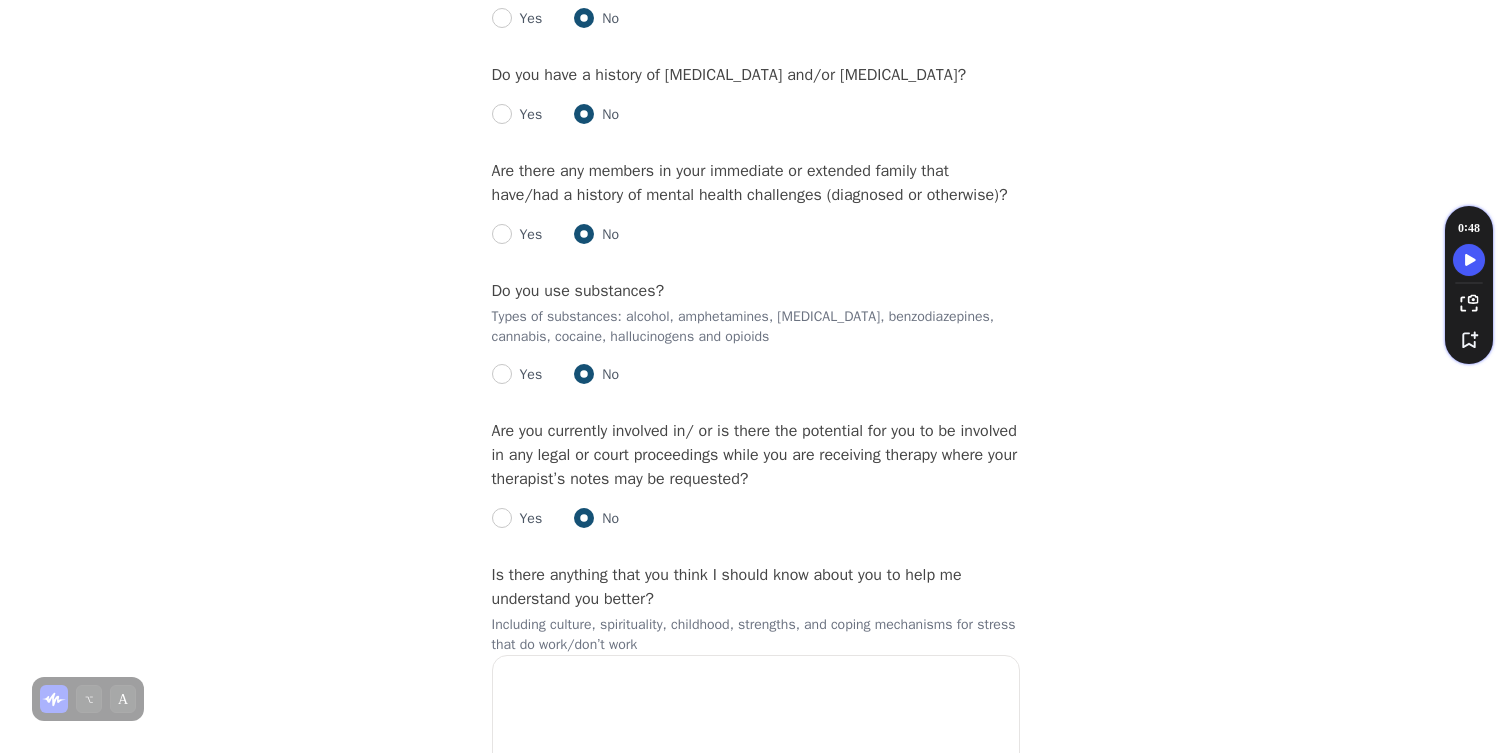 radio on "true" 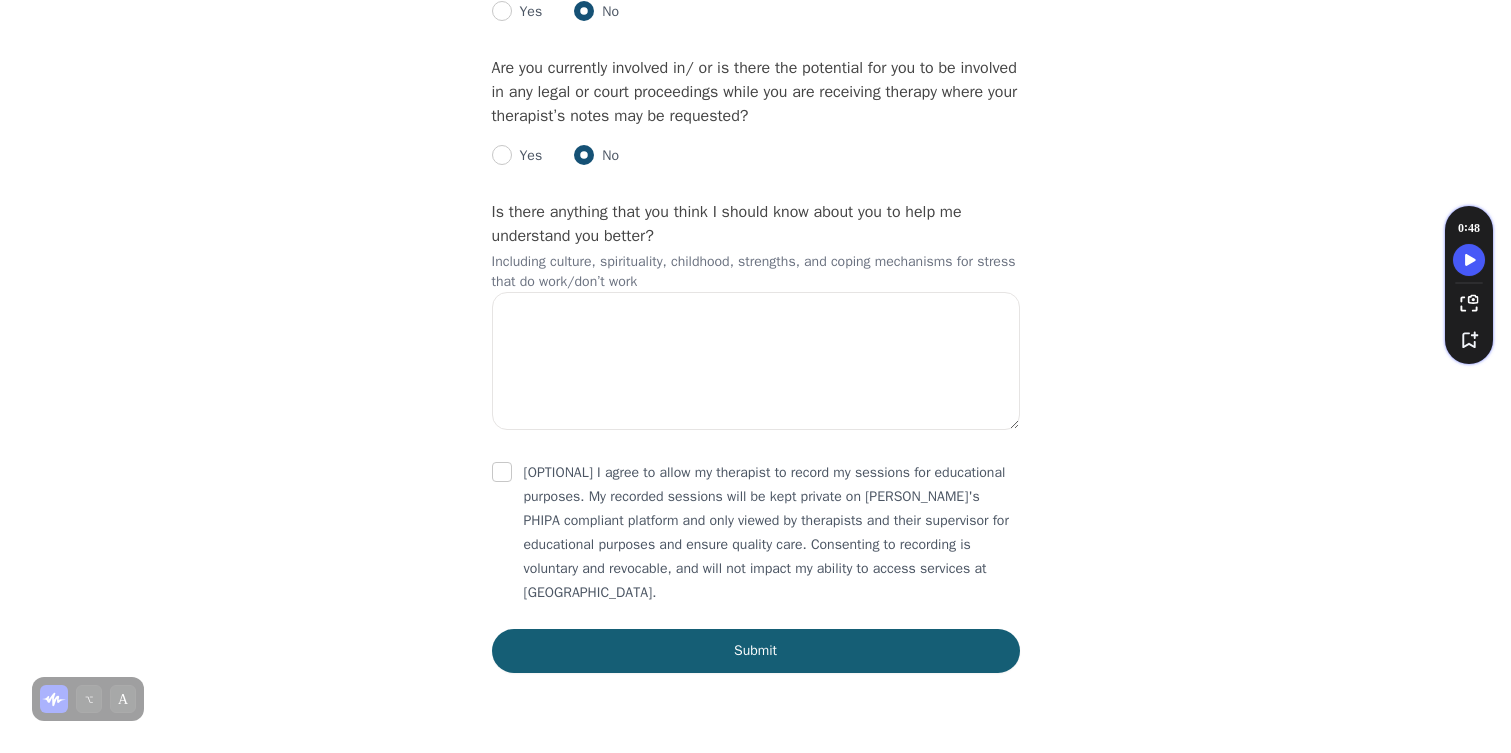 scroll, scrollTop: 3119, scrollLeft: 0, axis: vertical 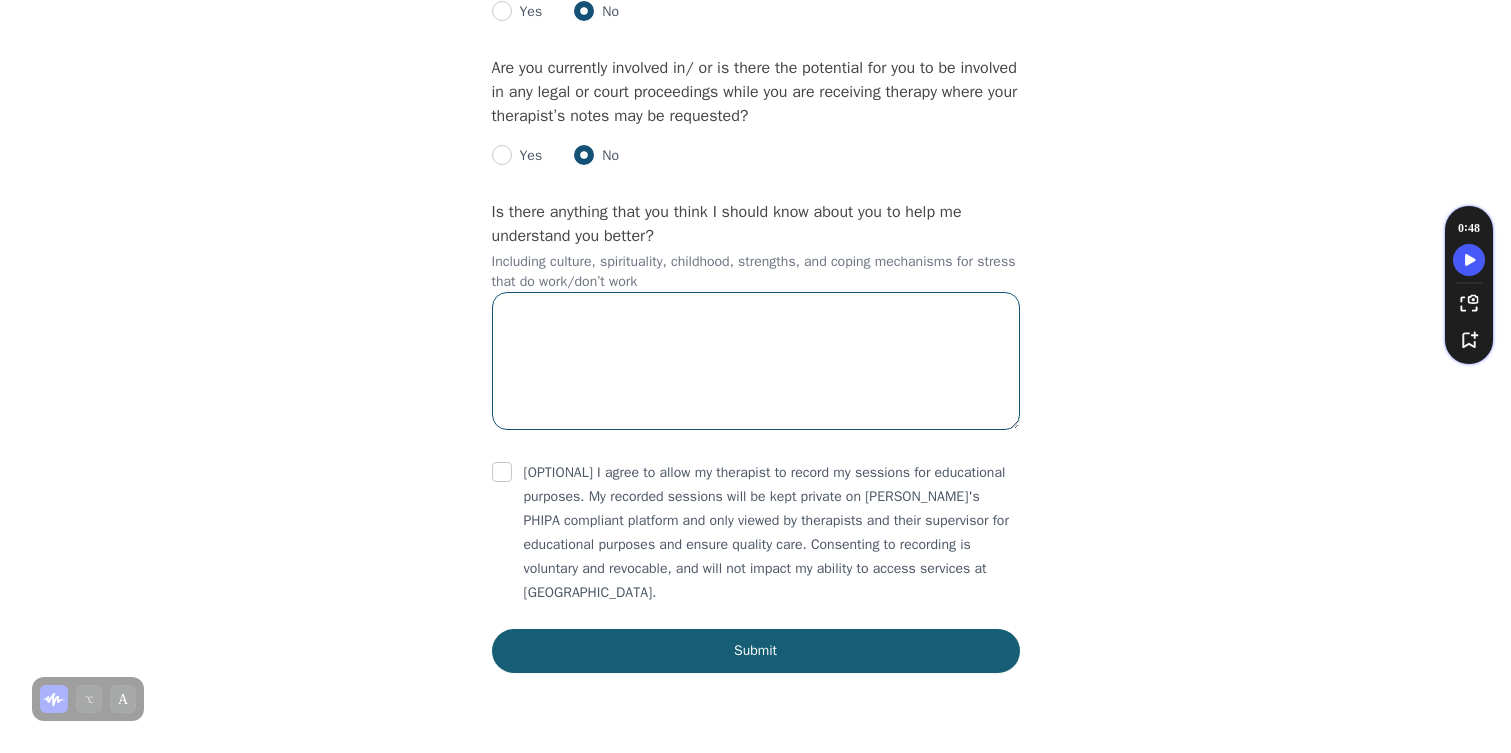 click at bounding box center (756, 361) 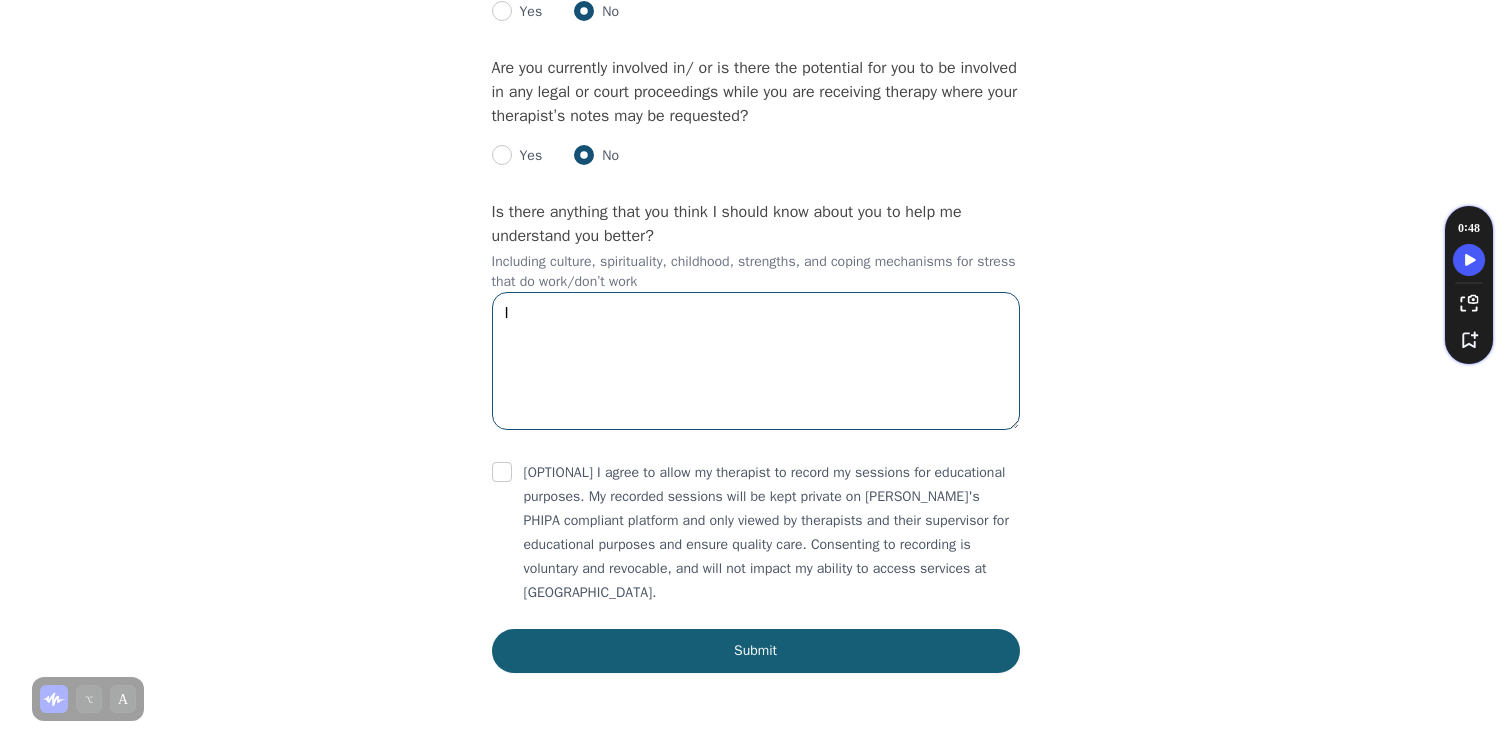 type on "I" 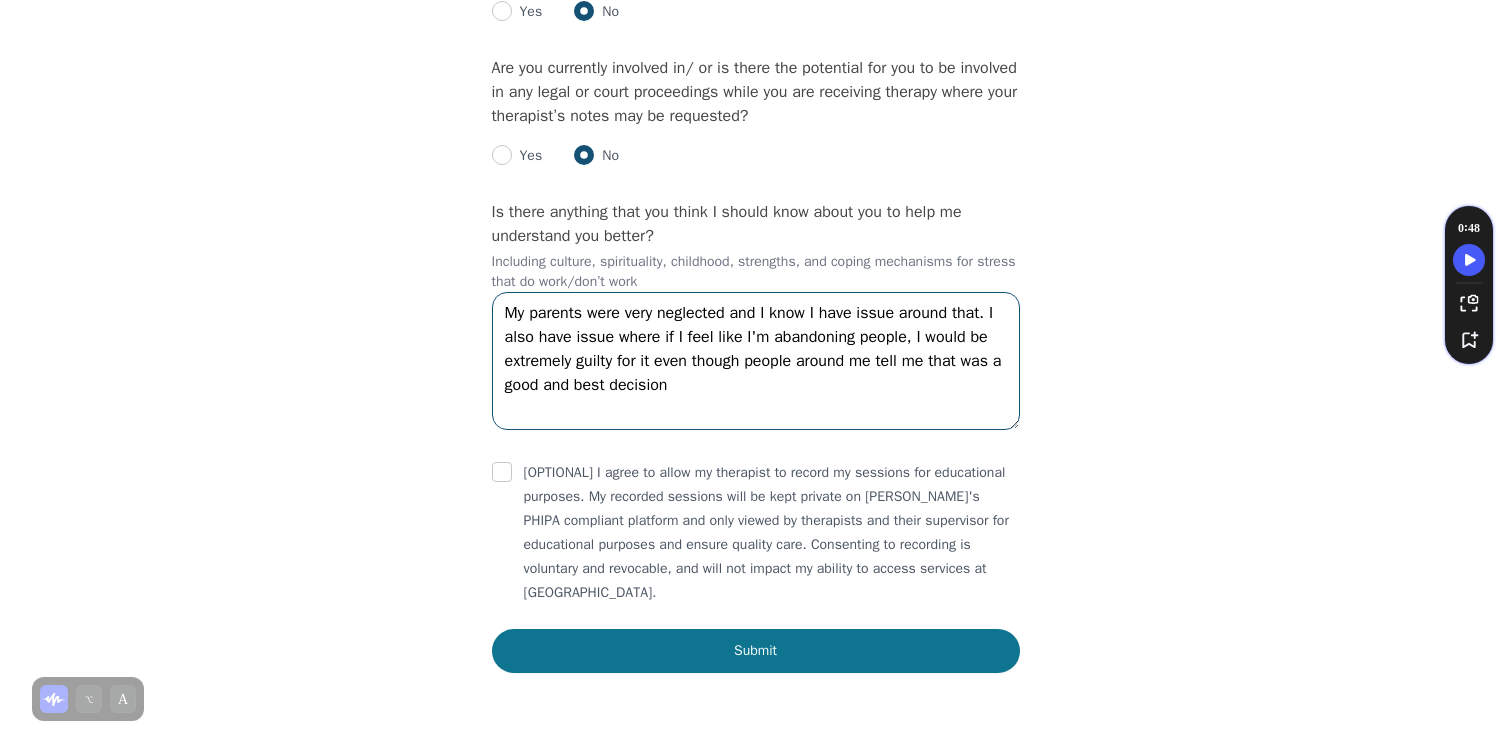 type on "My parents were very neglected and I know I have issue around that. I also have issue where if I feel like I'm abandoning people, I would be extremely guilty for it even though people around me tell me that was a good and best decision" 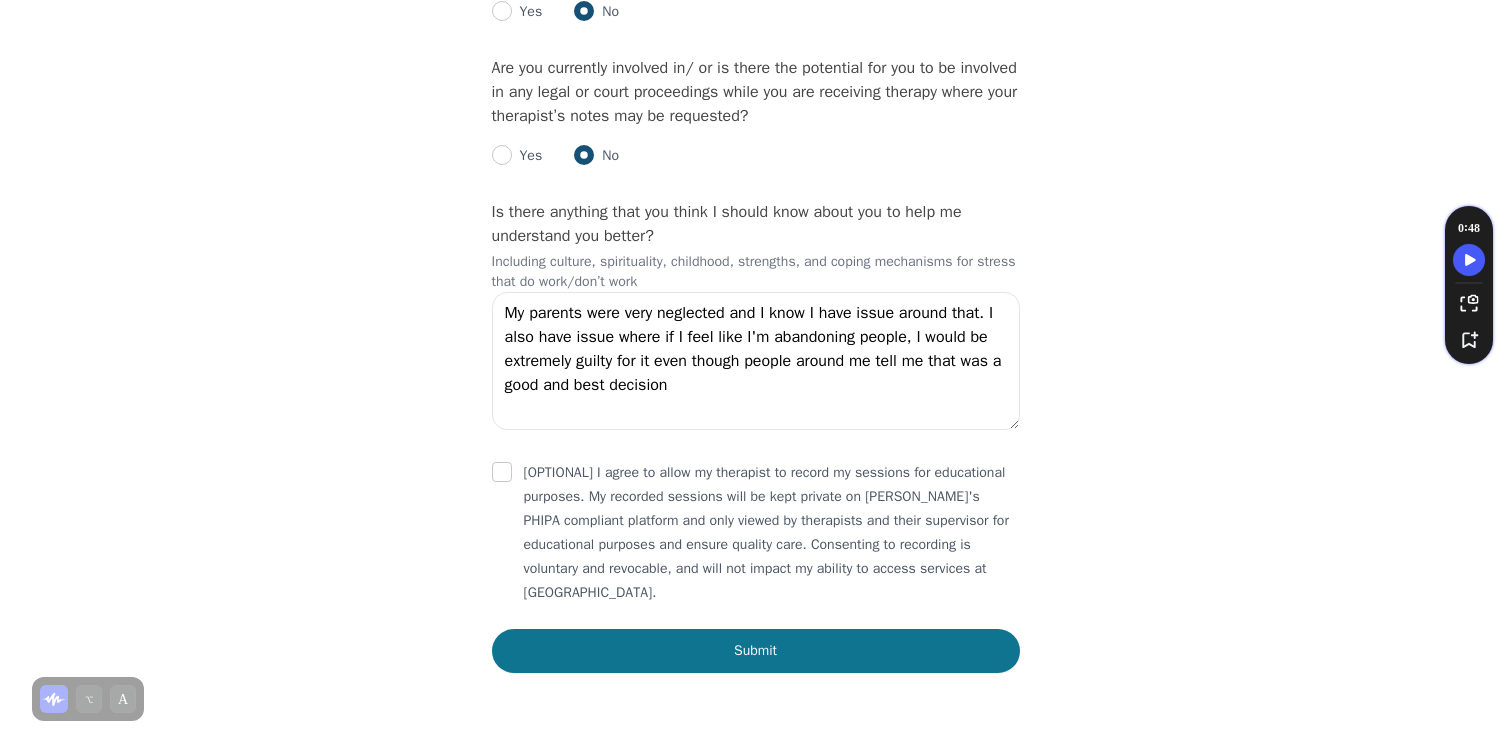 click on "Submit" at bounding box center [756, 651] 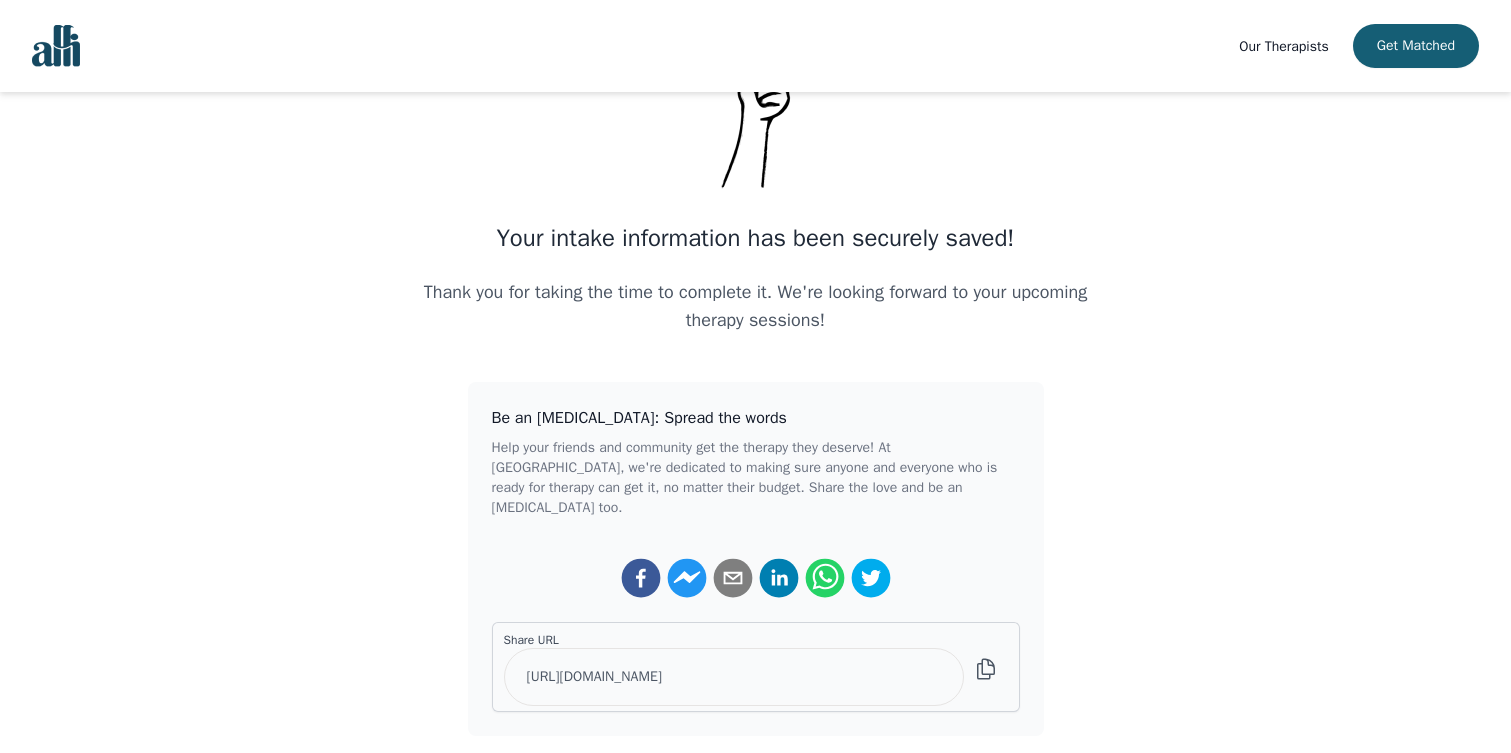 scroll, scrollTop: 0, scrollLeft: 0, axis: both 